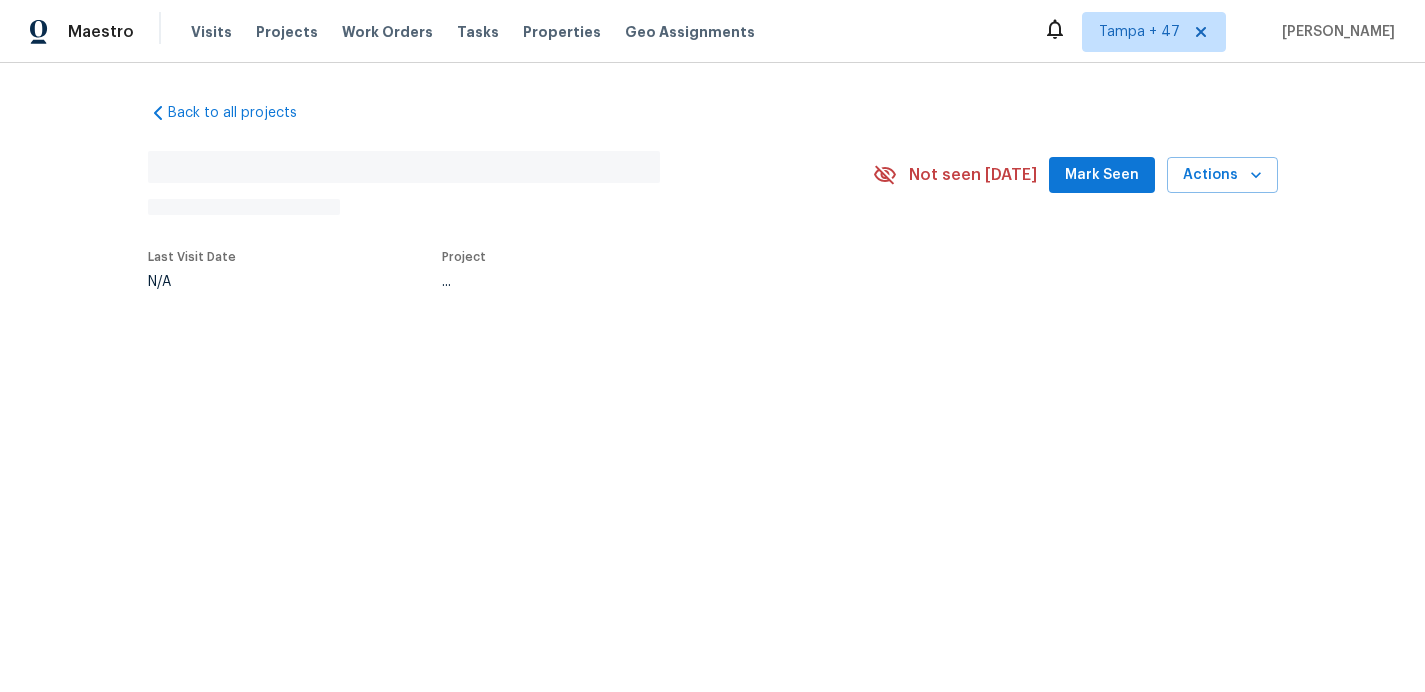 scroll, scrollTop: 0, scrollLeft: 0, axis: both 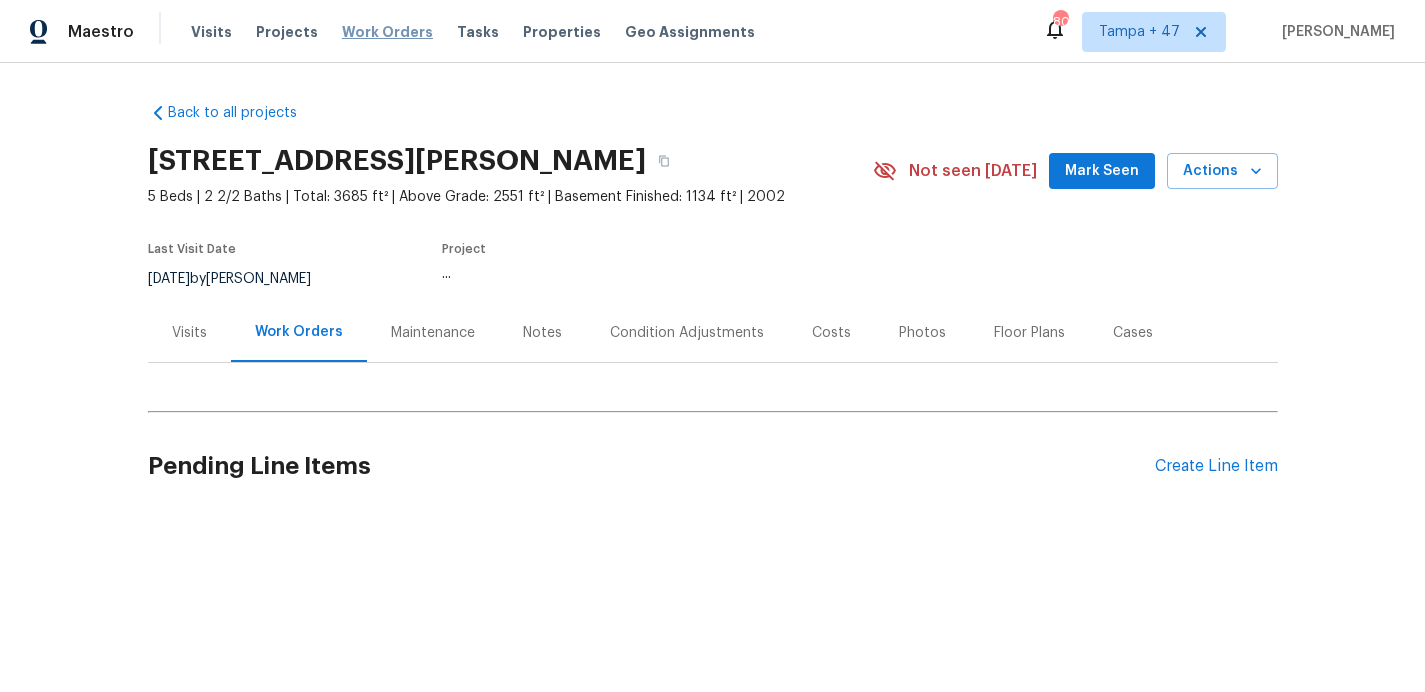 click on "Work Orders" at bounding box center [387, 32] 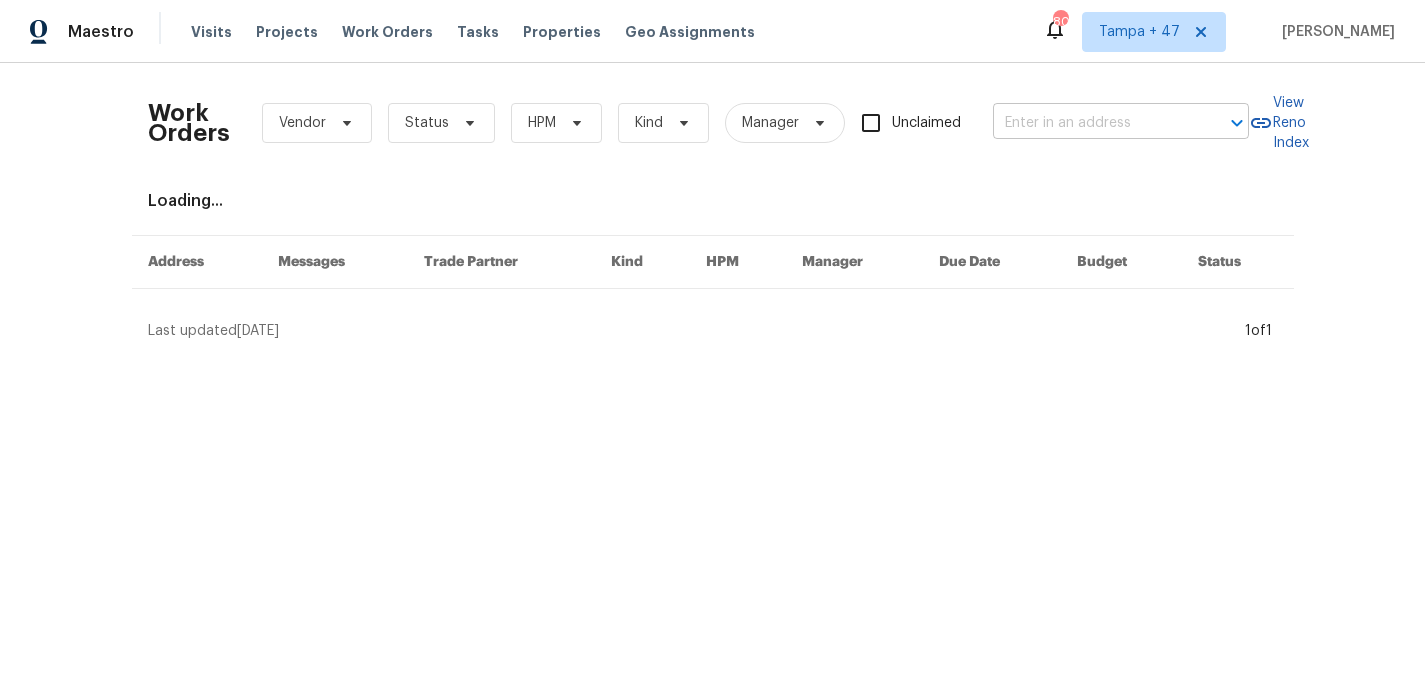 click at bounding box center [1093, 123] 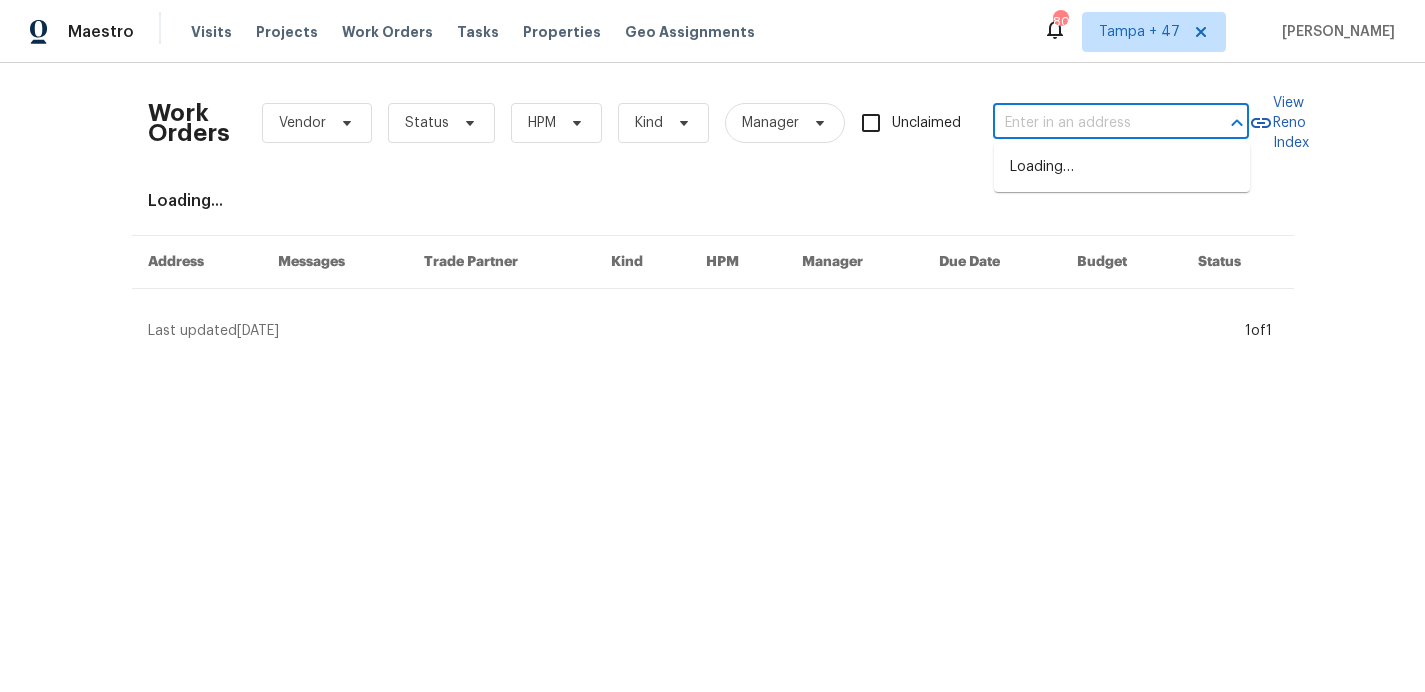 paste on "[STREET_ADDRESS]" 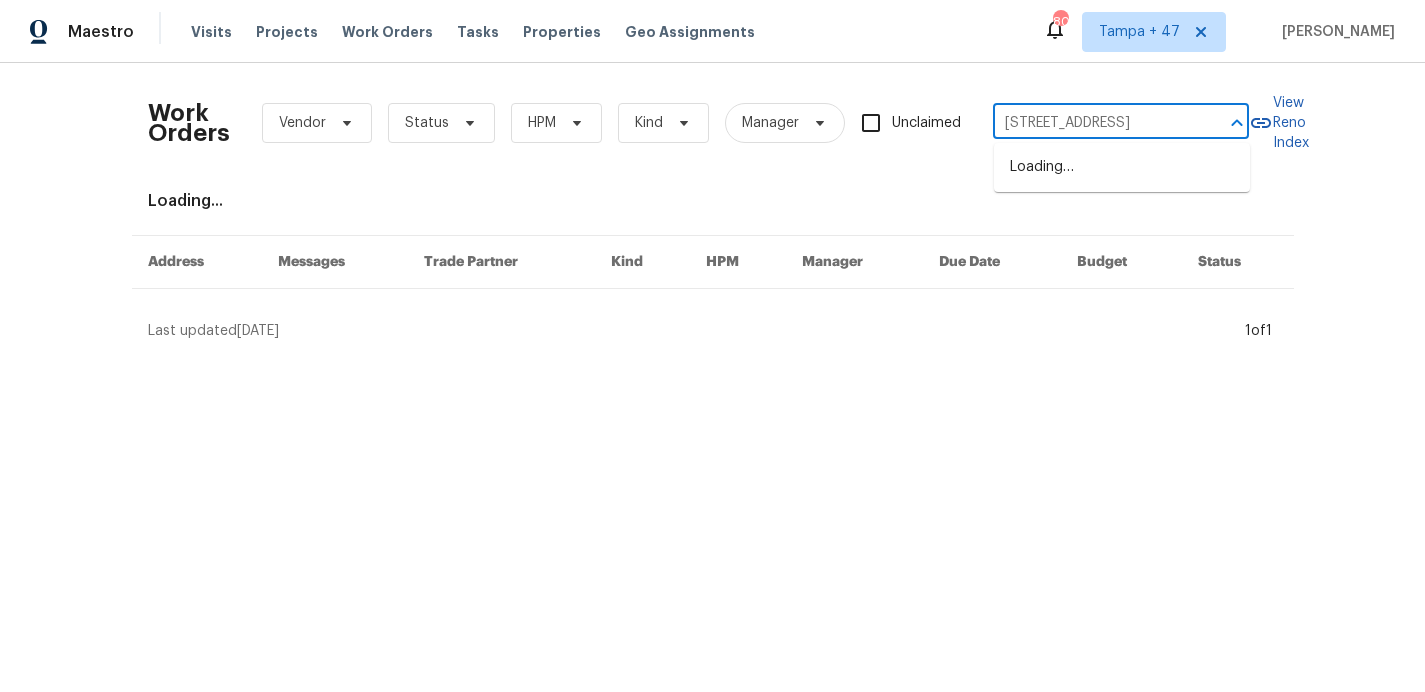 scroll, scrollTop: 0, scrollLeft: 40, axis: horizontal 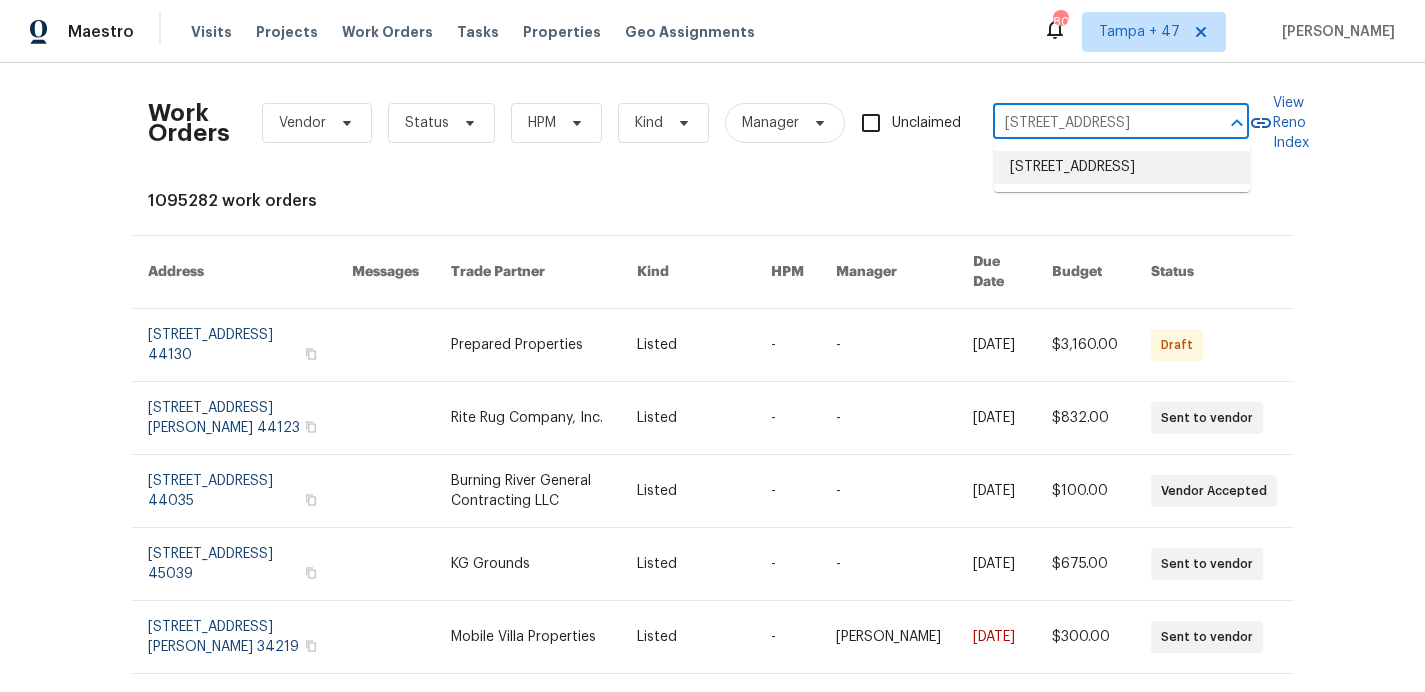 click on "[STREET_ADDRESS]" at bounding box center [1122, 167] 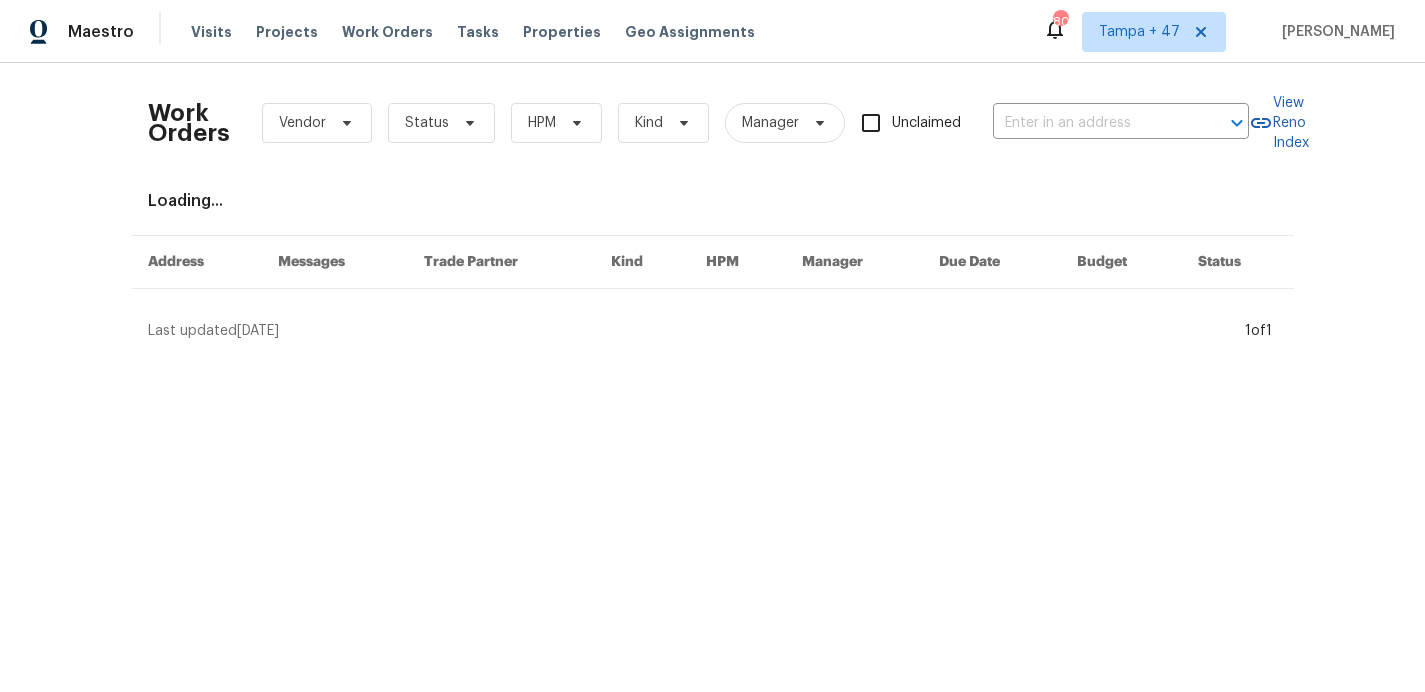 type on "[STREET_ADDRESS]" 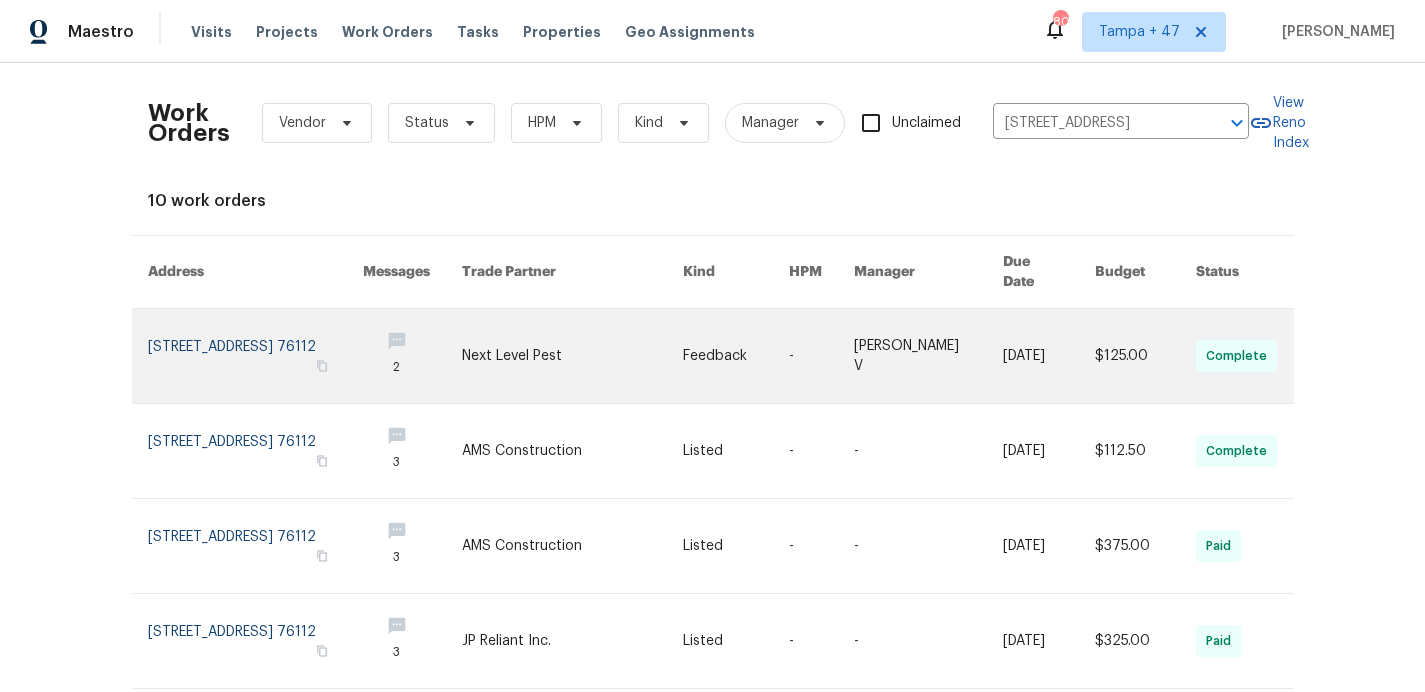 click at bounding box center [255, 356] 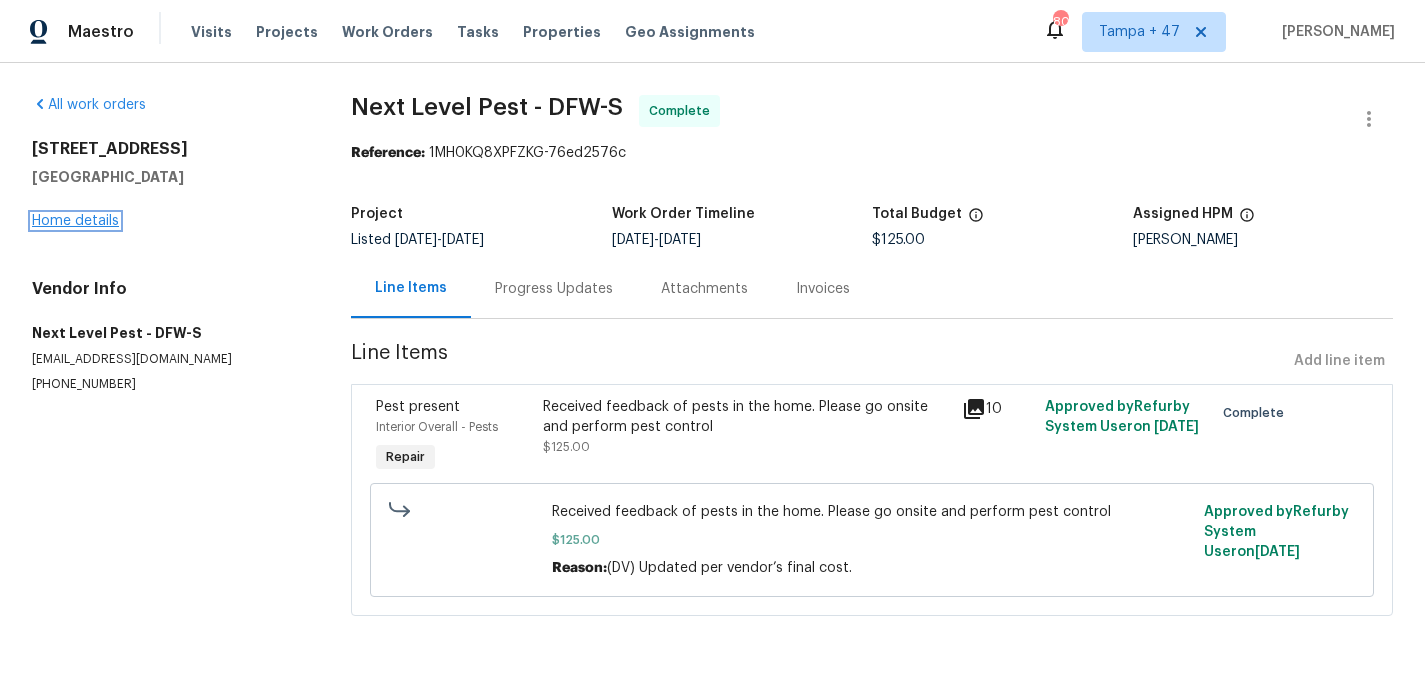 click on "Home details" at bounding box center [75, 221] 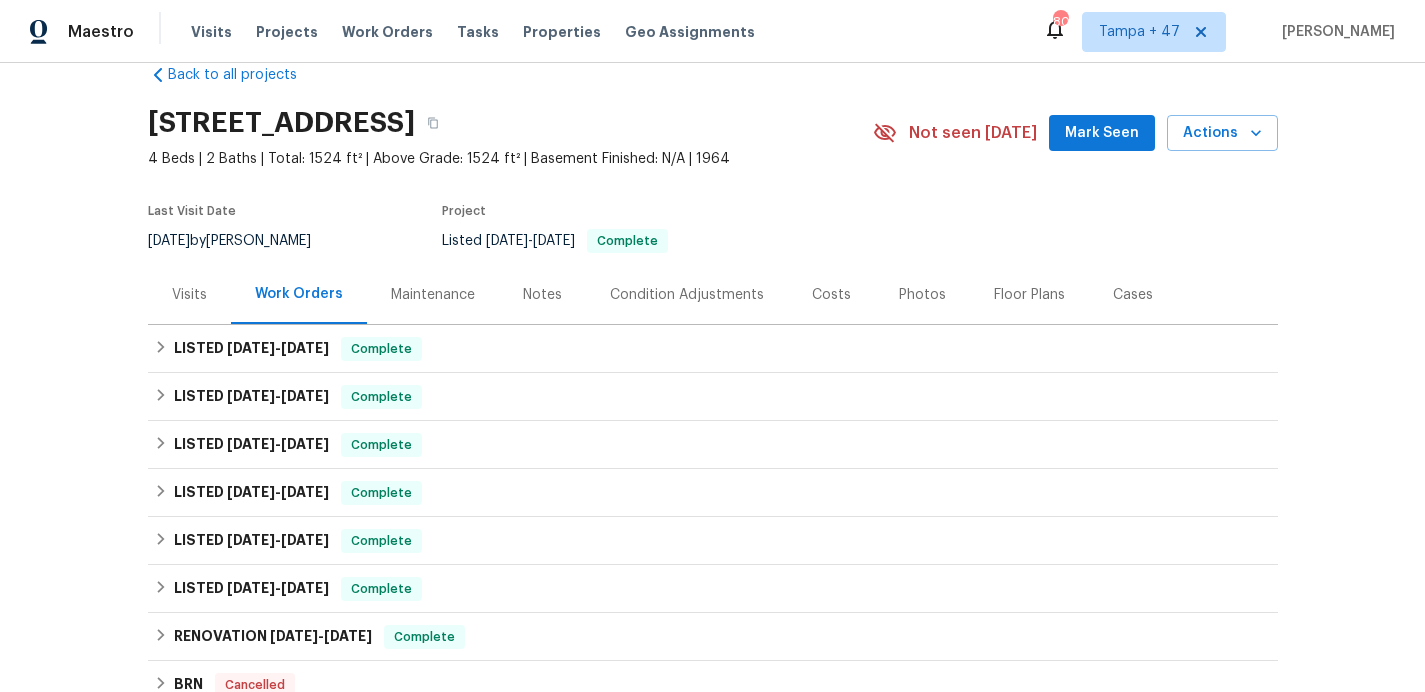 scroll, scrollTop: 46, scrollLeft: 0, axis: vertical 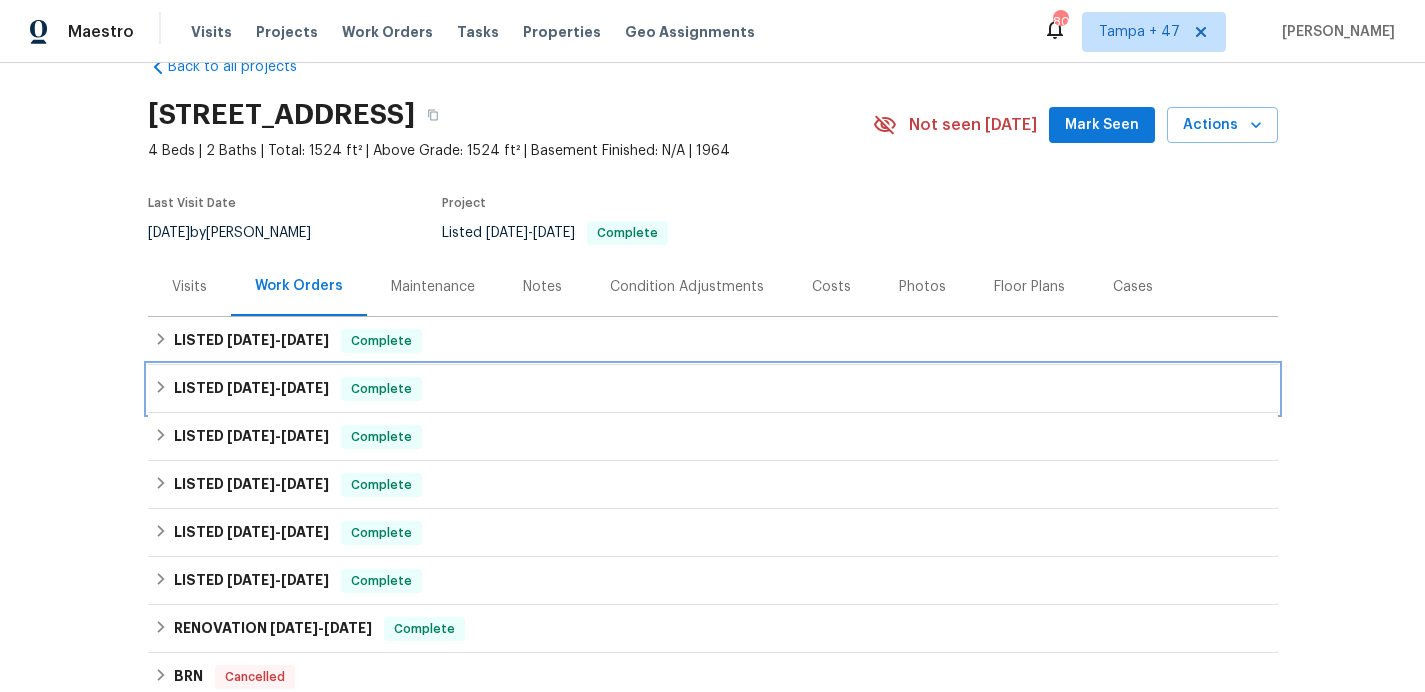 click on "LISTED   [DATE]  -  [DATE] Complete" at bounding box center [713, 389] 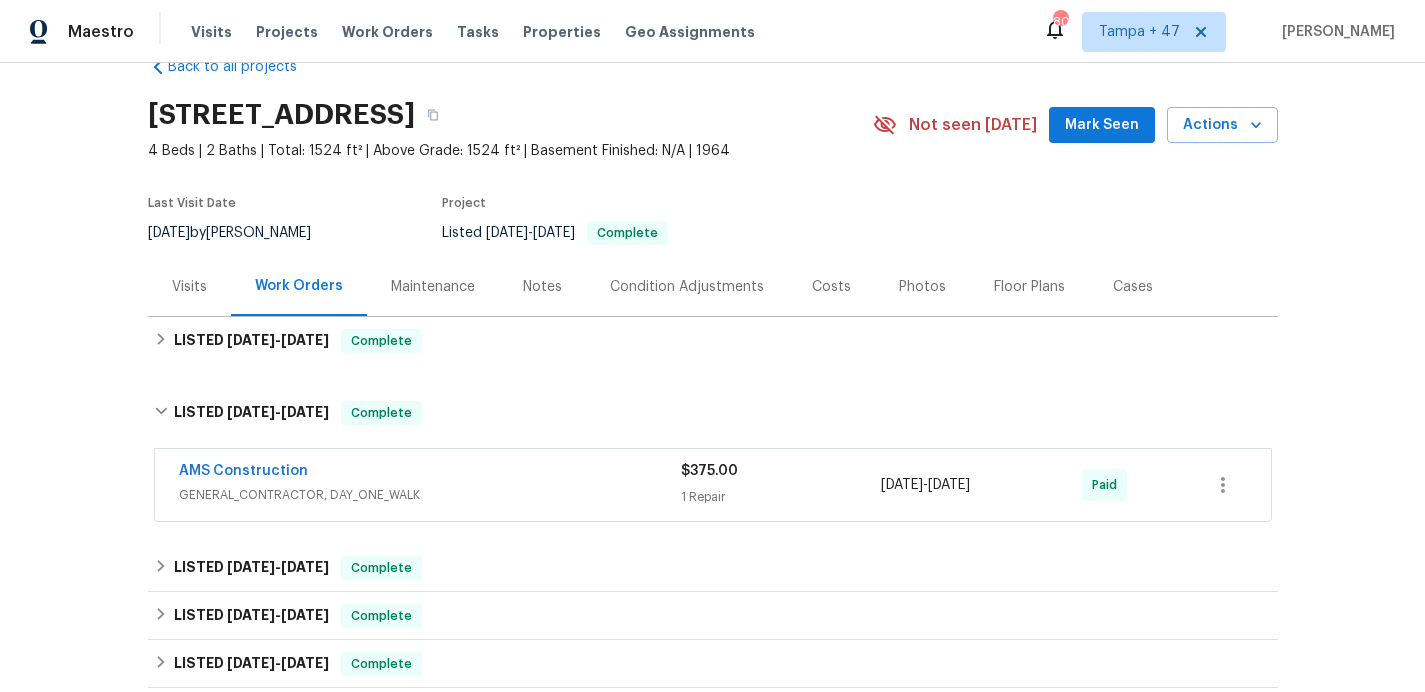 click on "AMS Construction" at bounding box center (430, 473) 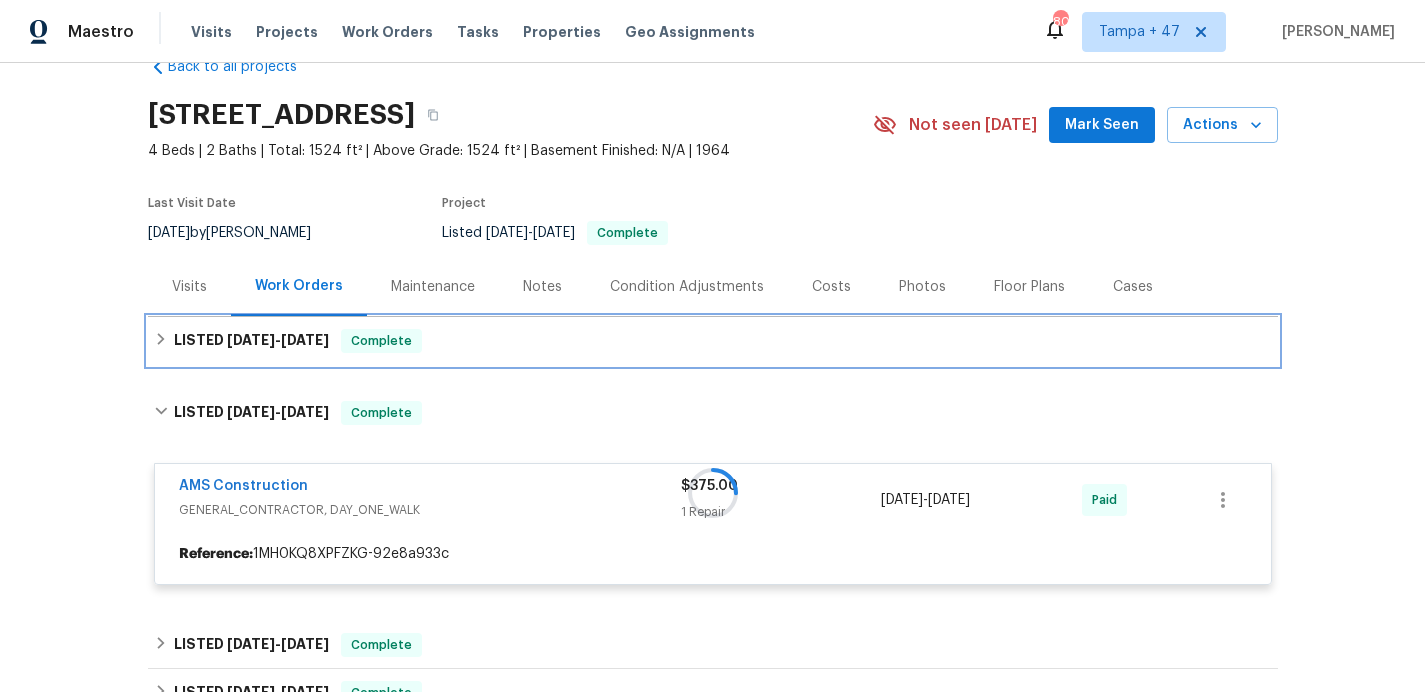 click on "LISTED   [DATE]  -  [DATE] Complete" at bounding box center (713, 341) 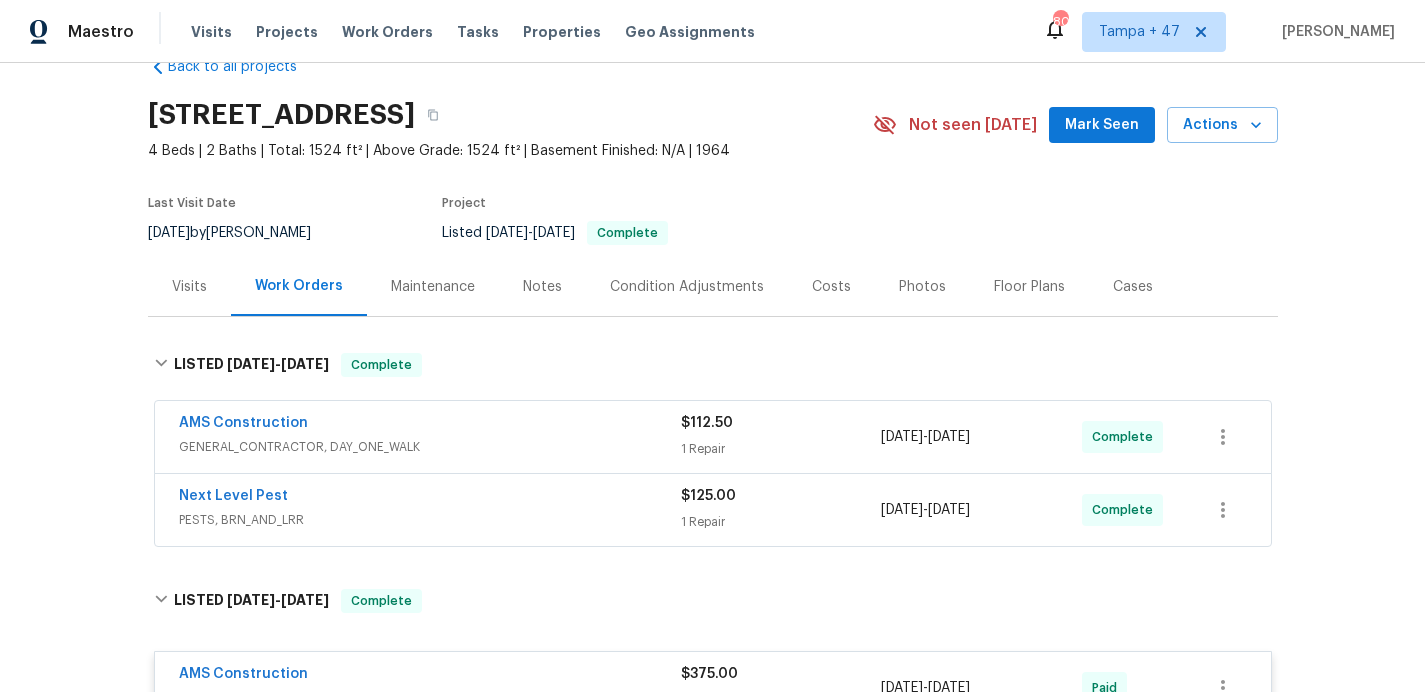 click on "Next Level Pest" at bounding box center (430, 498) 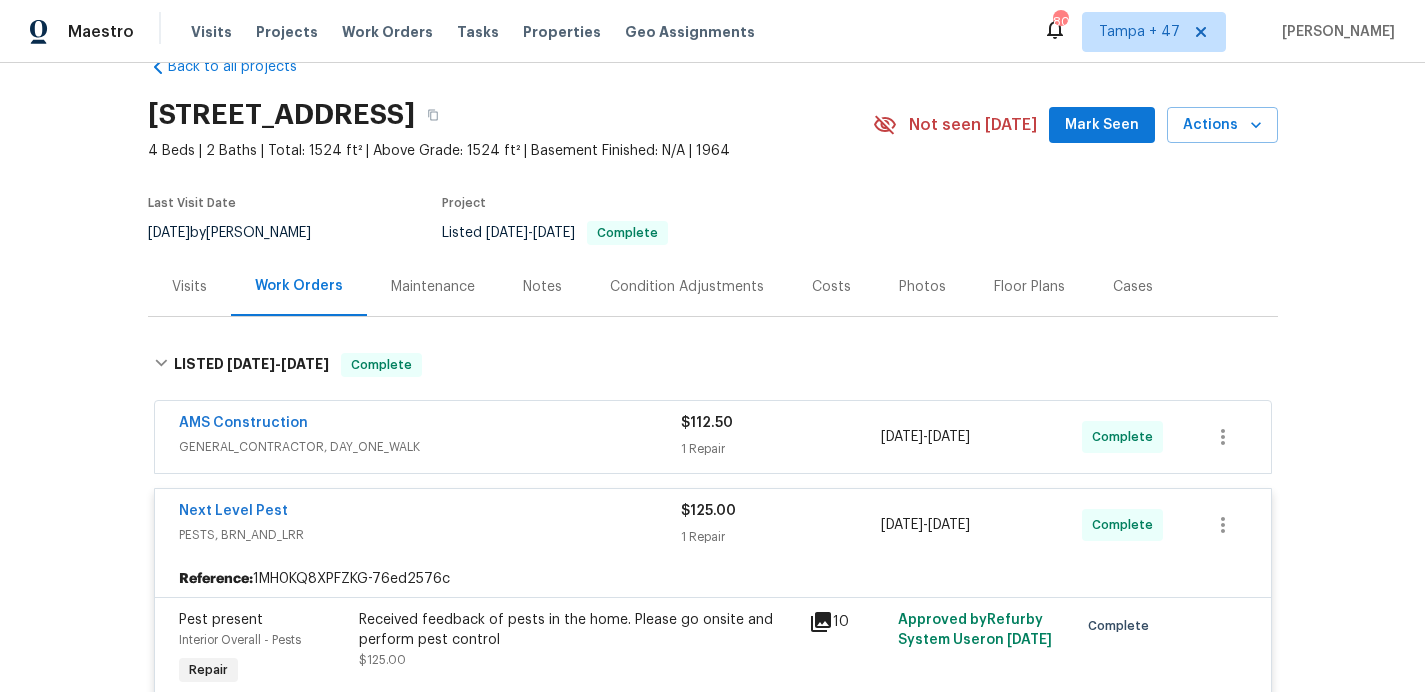 click on "AMS Construction" at bounding box center (430, 425) 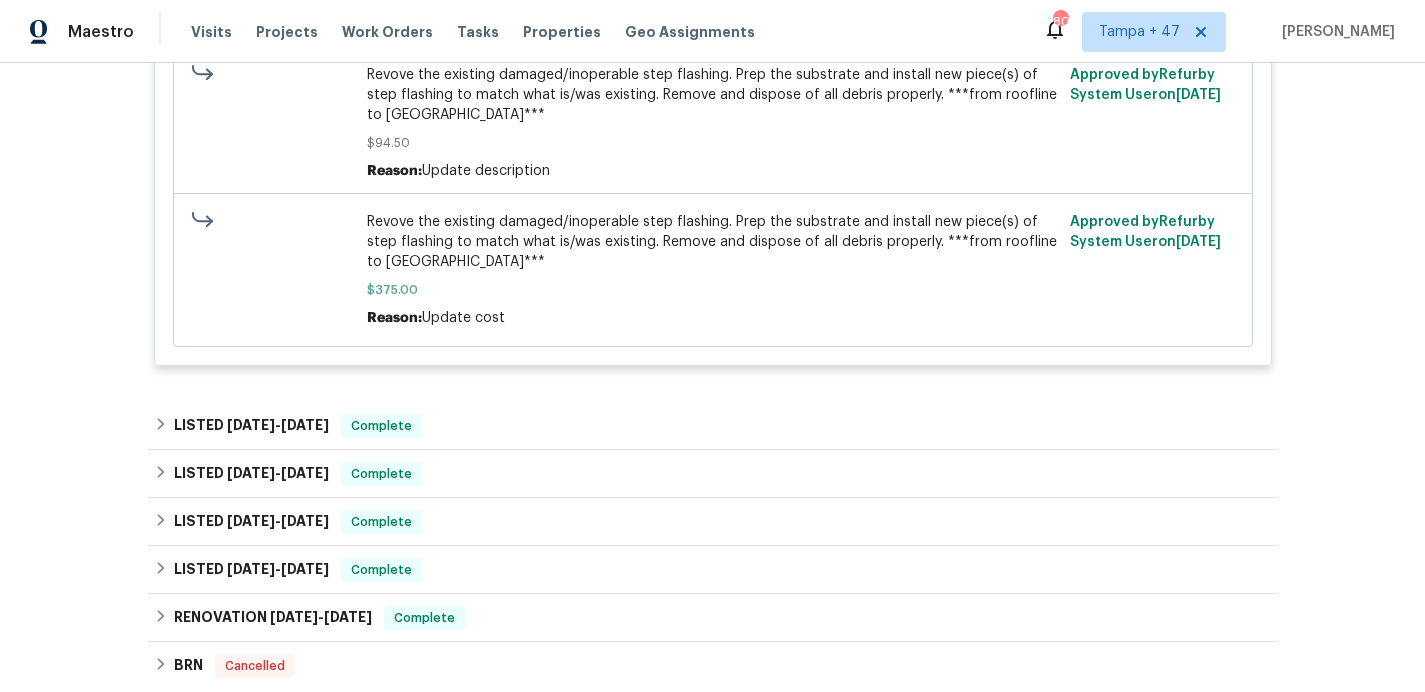scroll, scrollTop: 1661, scrollLeft: 0, axis: vertical 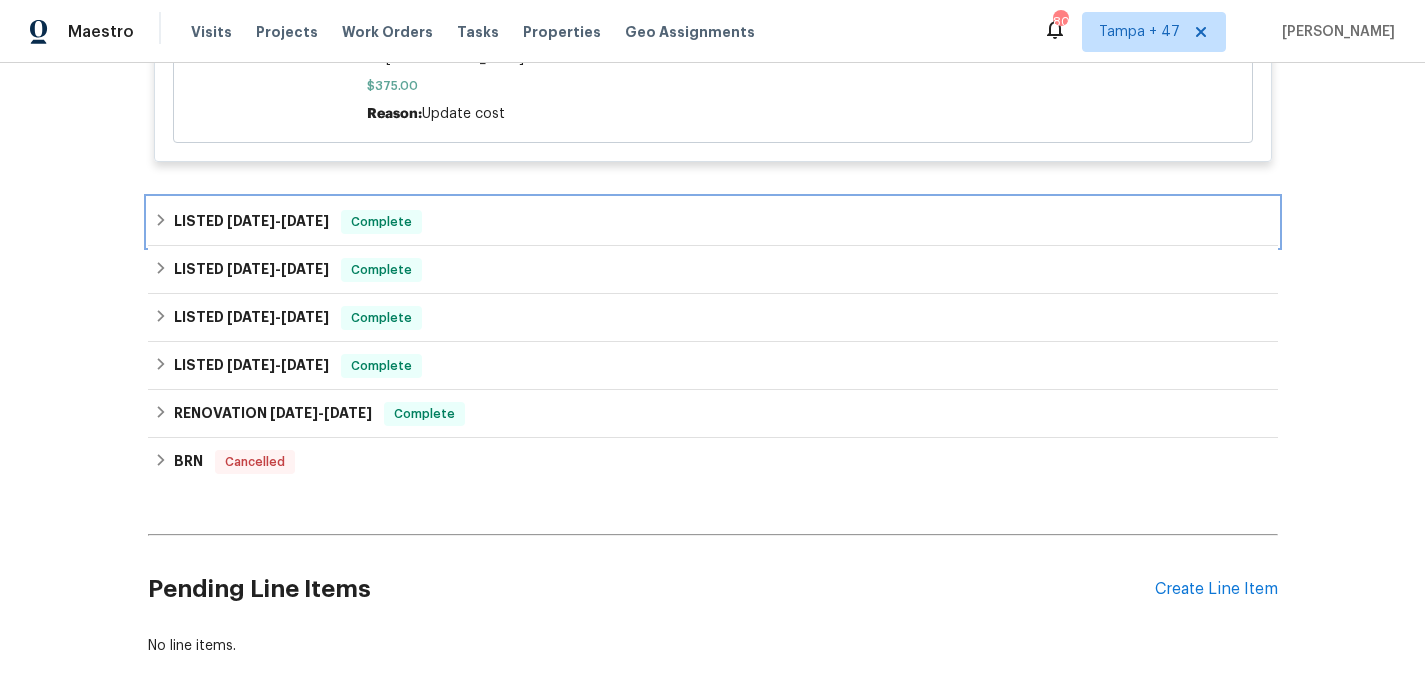 click on "LISTED   [DATE]  -  [DATE] Complete" at bounding box center [713, 222] 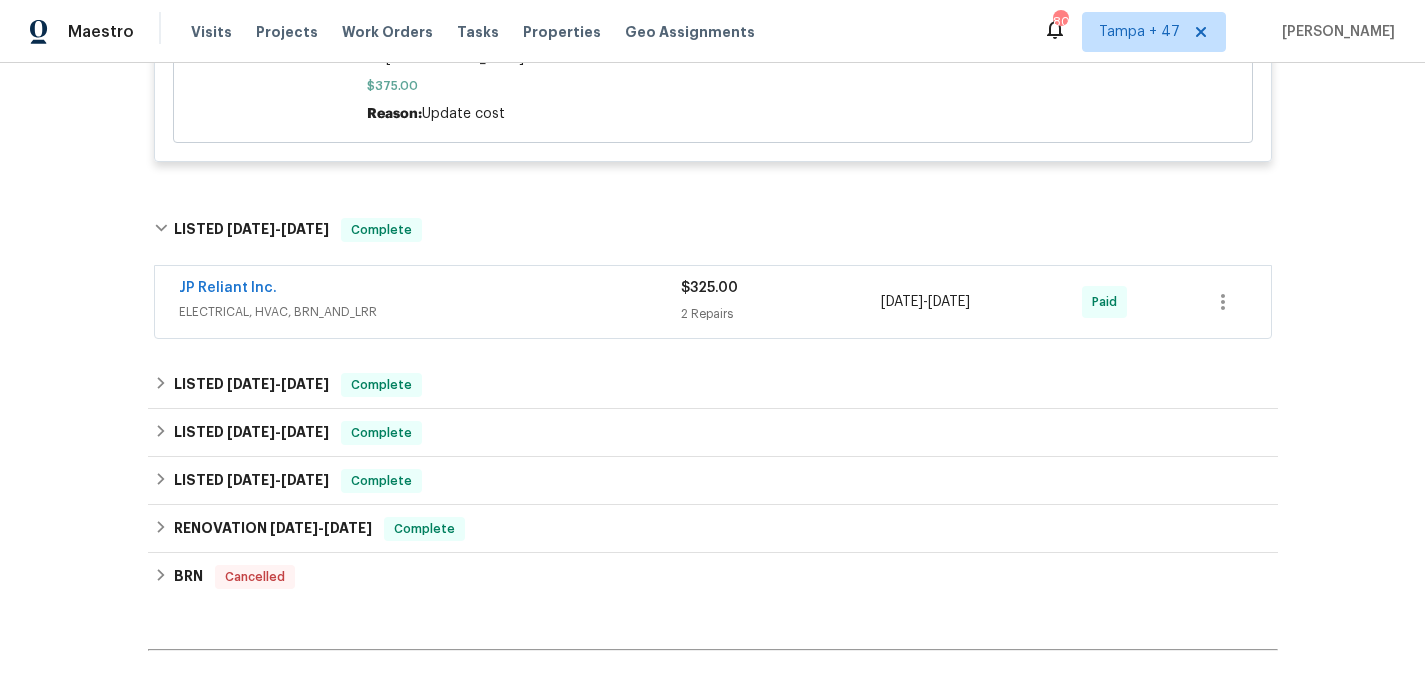 click on "ELECTRICAL, HVAC, BRN_AND_LRR" at bounding box center (430, 312) 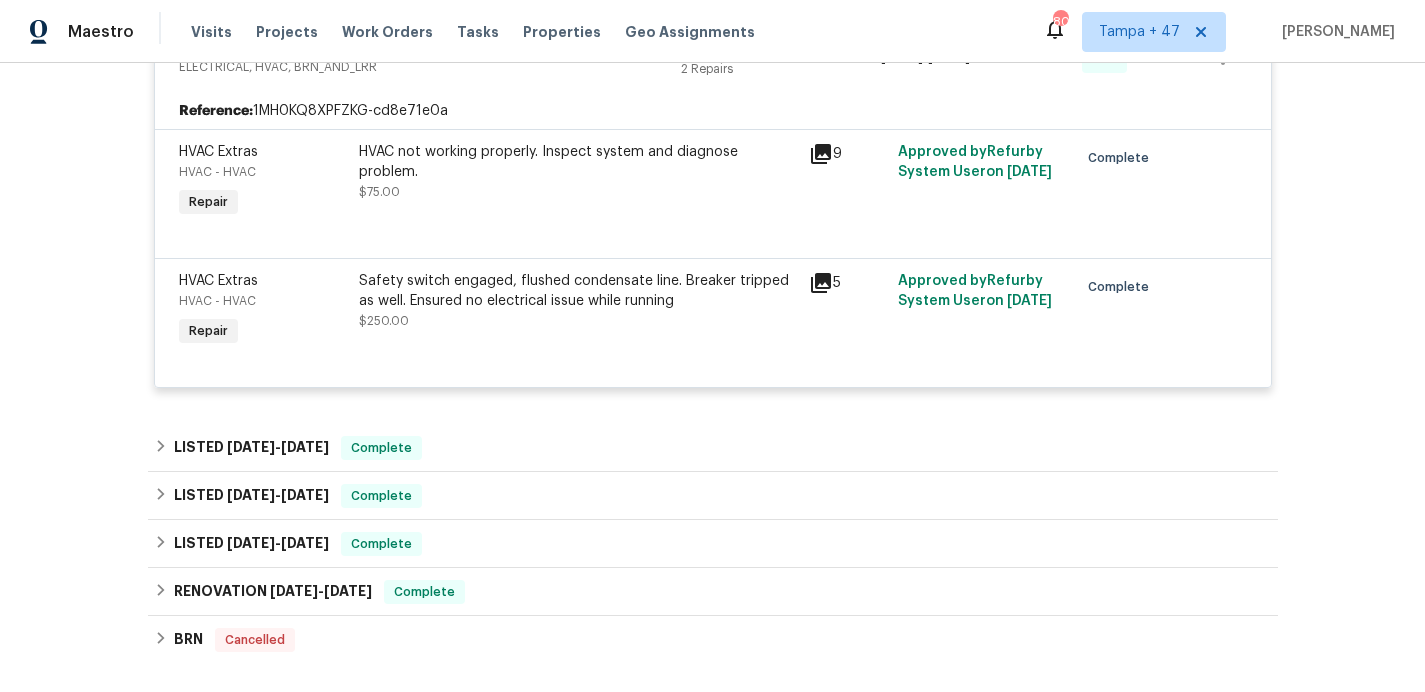scroll, scrollTop: 2064, scrollLeft: 0, axis: vertical 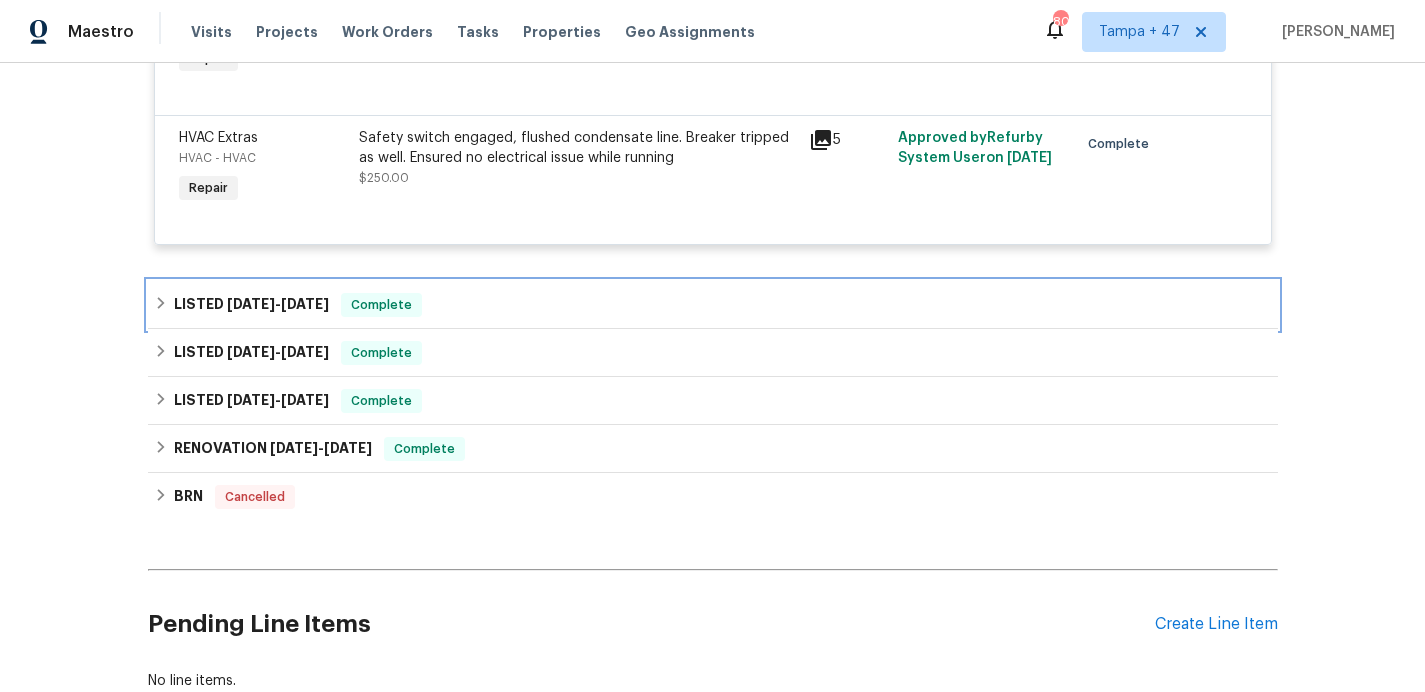 click on "LISTED   [DATE]  -  [DATE] Complete" at bounding box center (713, 305) 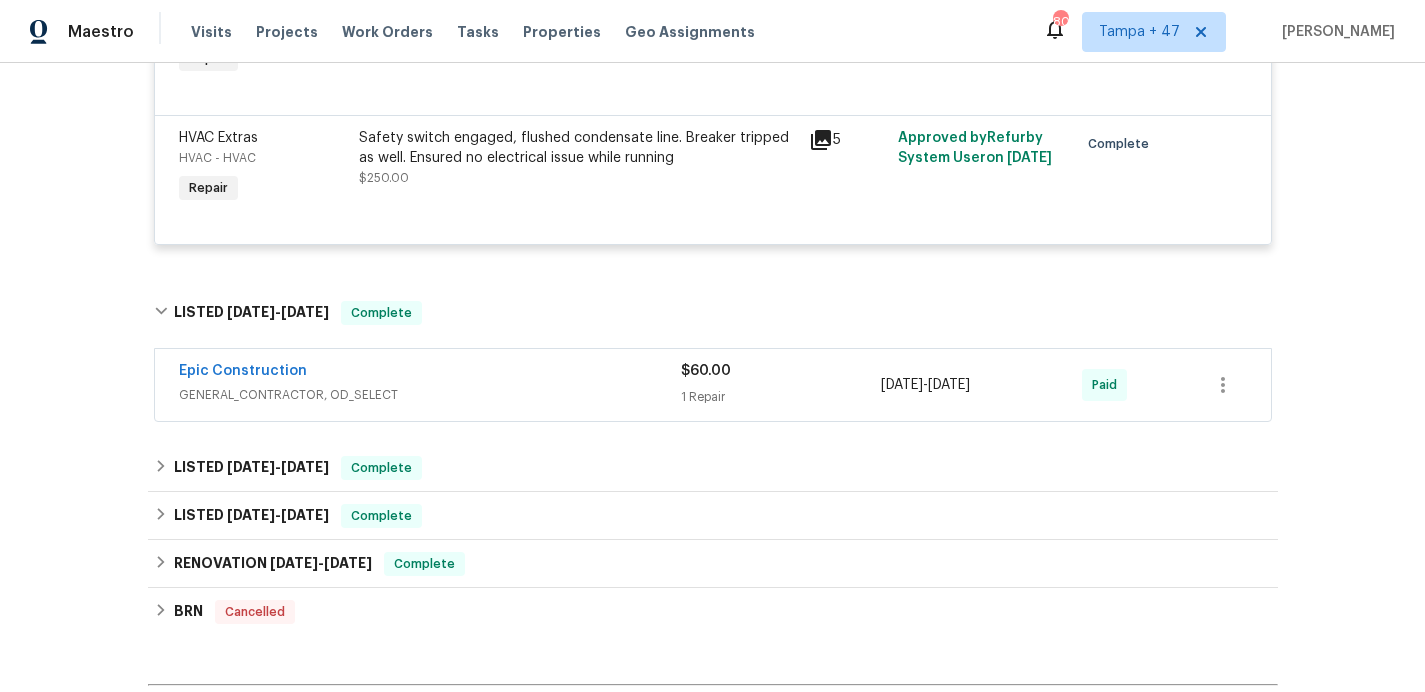 click on "Epic Construction" at bounding box center [430, 373] 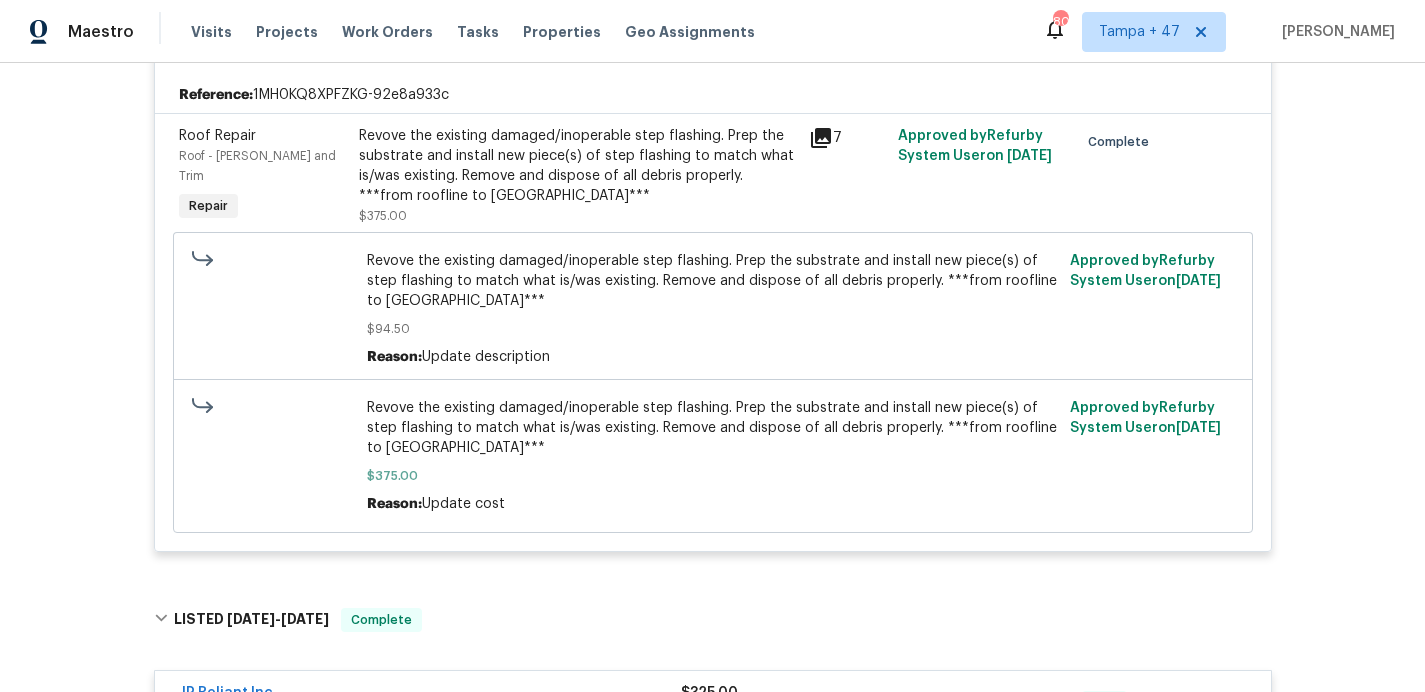 scroll, scrollTop: 1527, scrollLeft: 0, axis: vertical 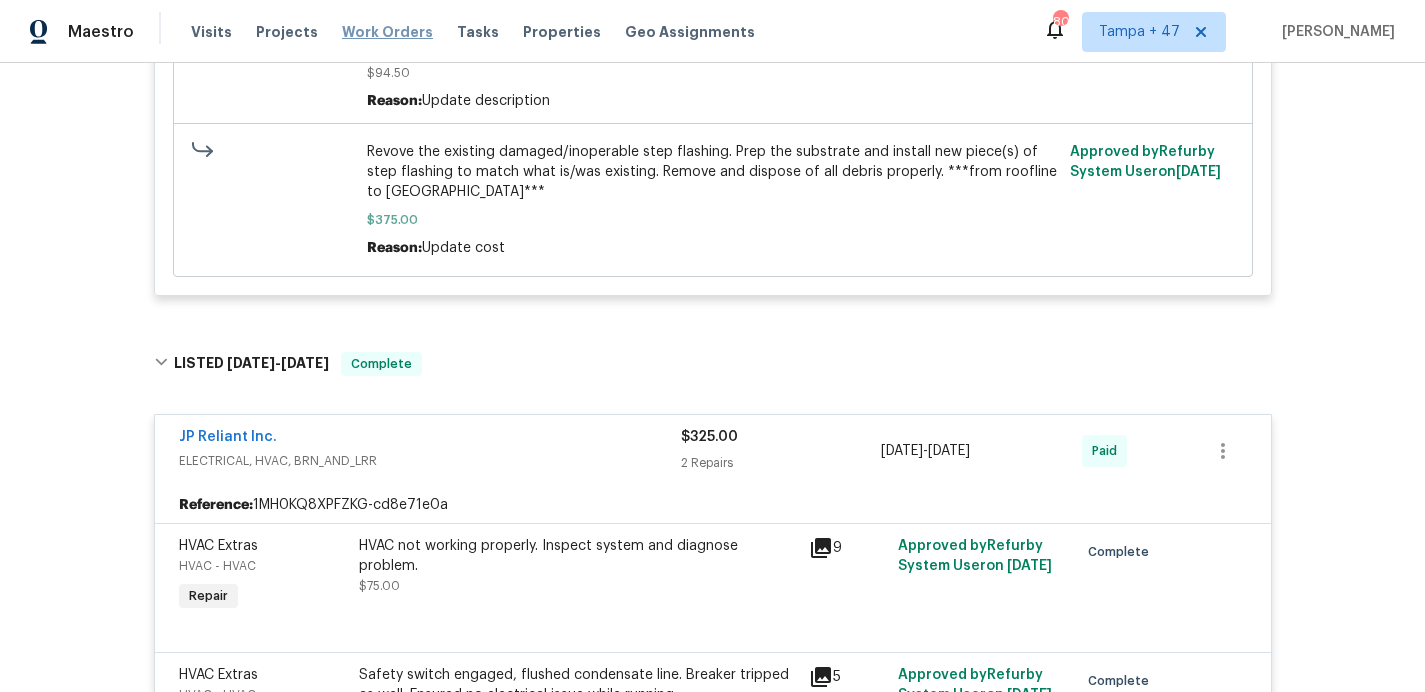 click on "Work Orders" at bounding box center (387, 32) 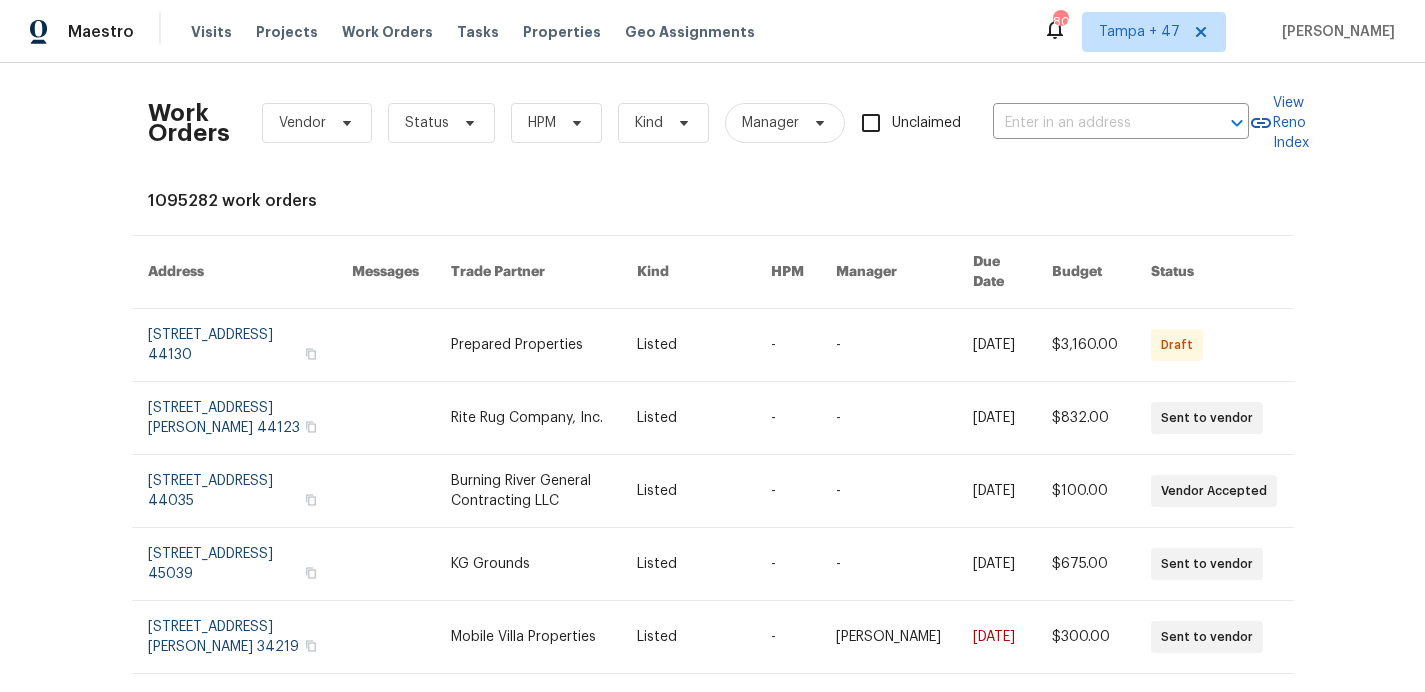 click on "Work Orders Vendor Status HPM Kind Manager Unclaimed ​" at bounding box center [698, 123] 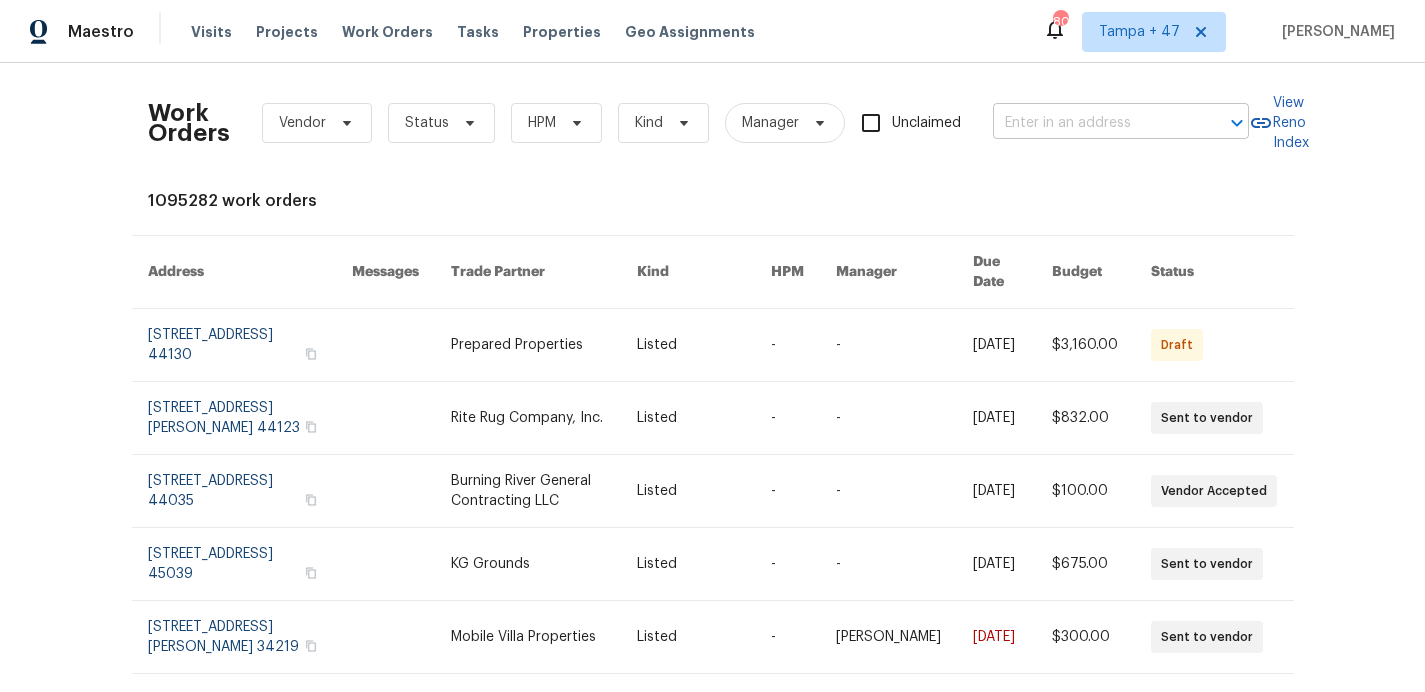 click at bounding box center [1093, 123] 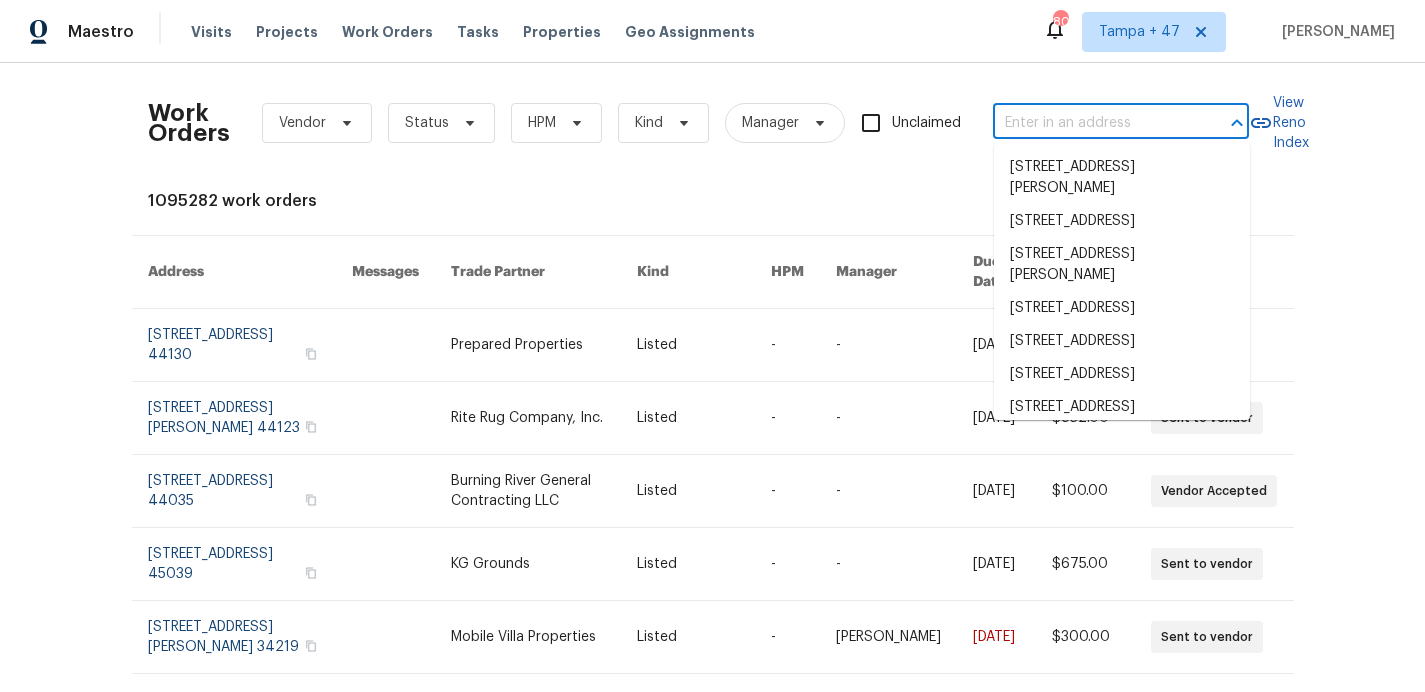 paste on "[STREET_ADDRESS]" 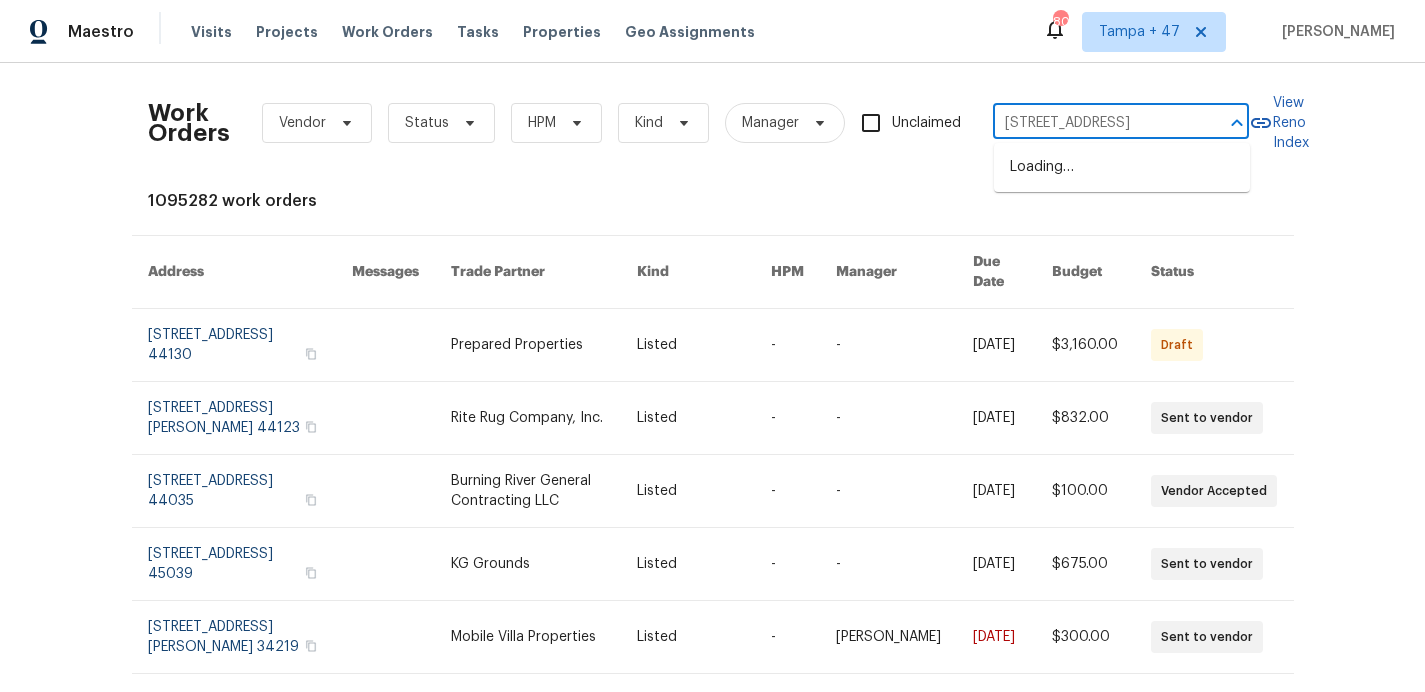 scroll, scrollTop: 0, scrollLeft: 93, axis: horizontal 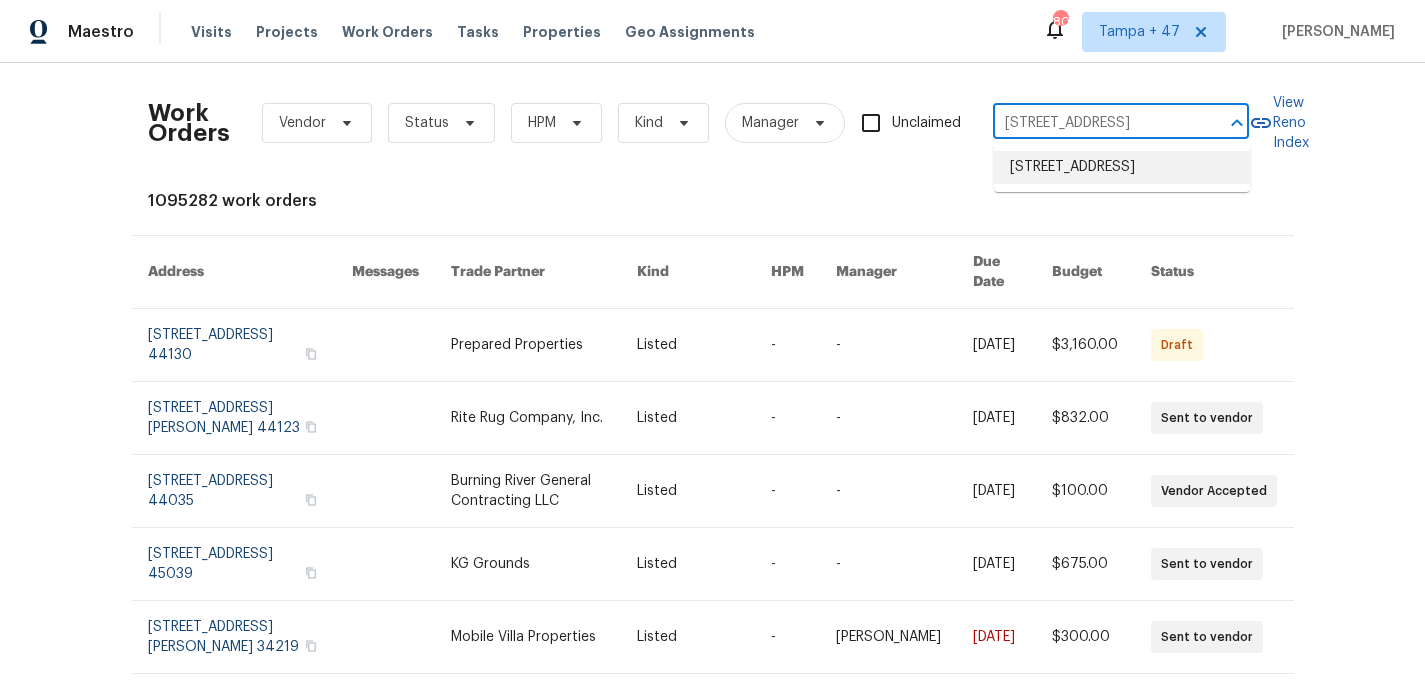 click on "[STREET_ADDRESS]" at bounding box center (1122, 167) 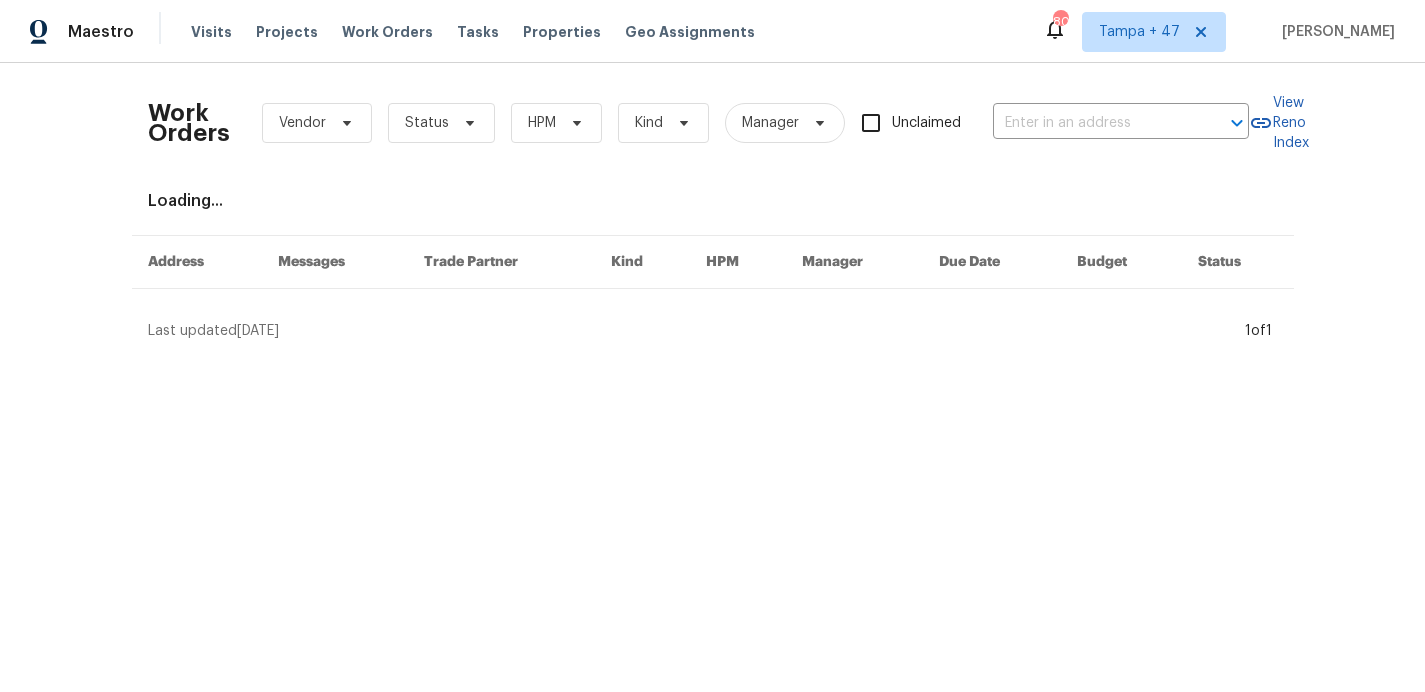 type on "[STREET_ADDRESS]" 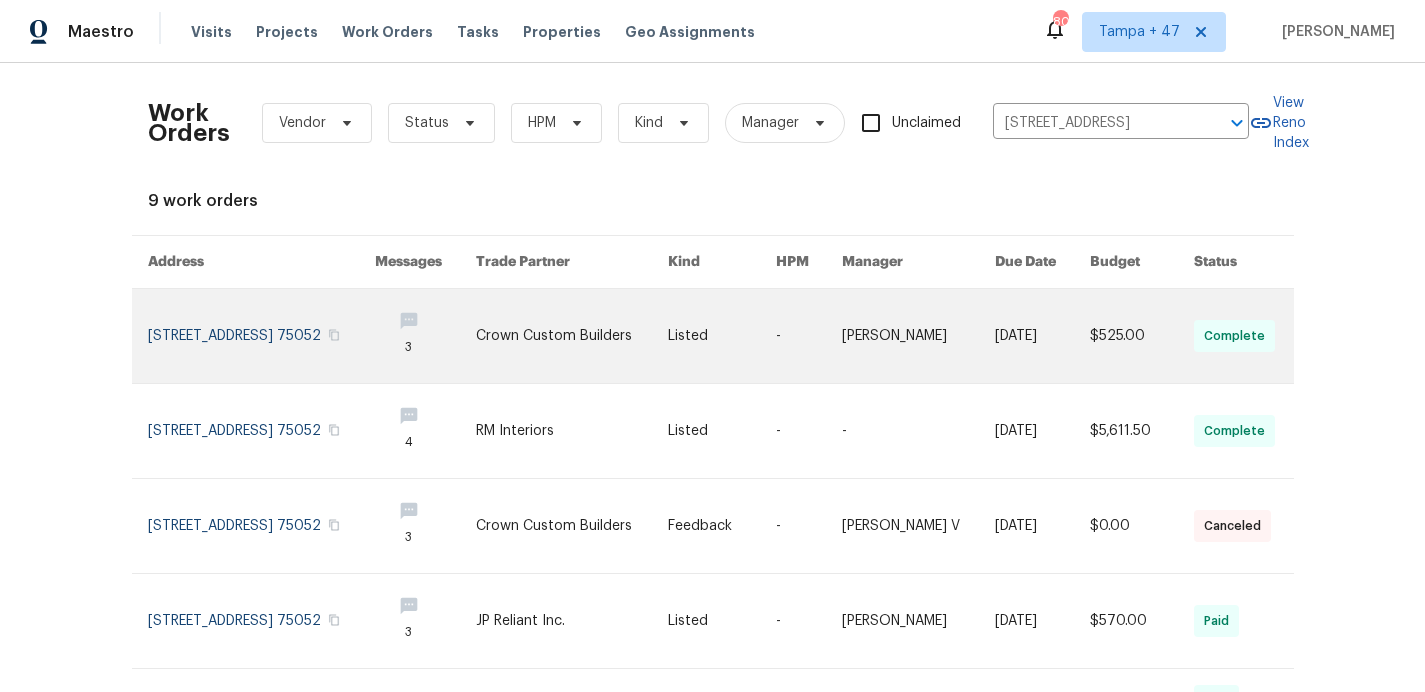 click at bounding box center [262, 336] 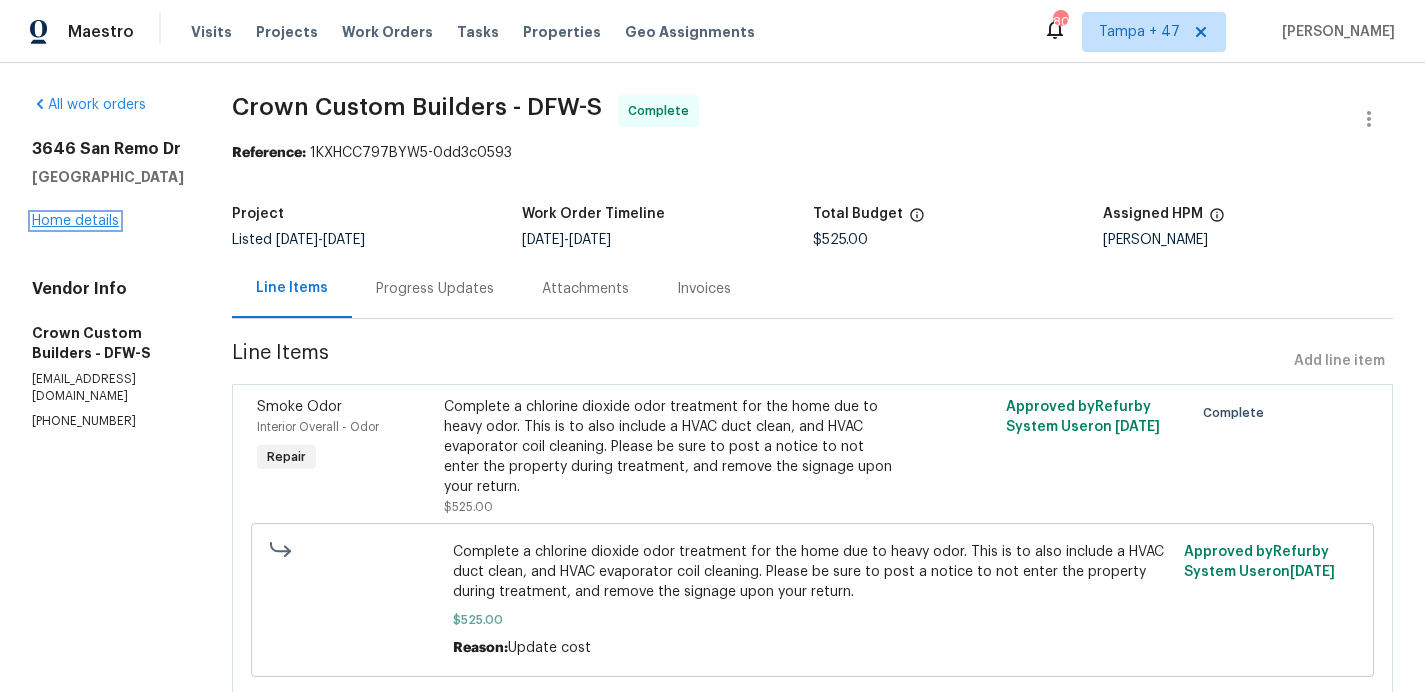 click on "Home details" at bounding box center (75, 221) 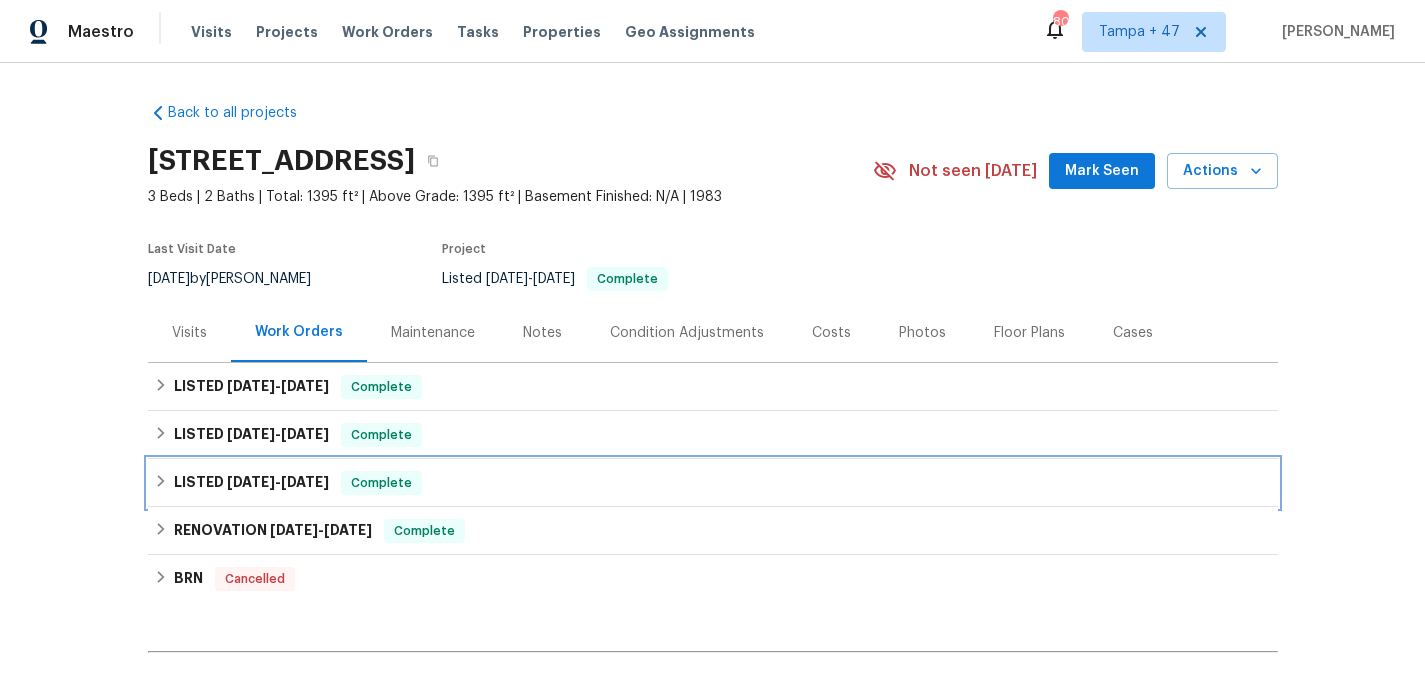 click on "LISTED   [DATE]  -  [DATE] Complete" at bounding box center [713, 483] 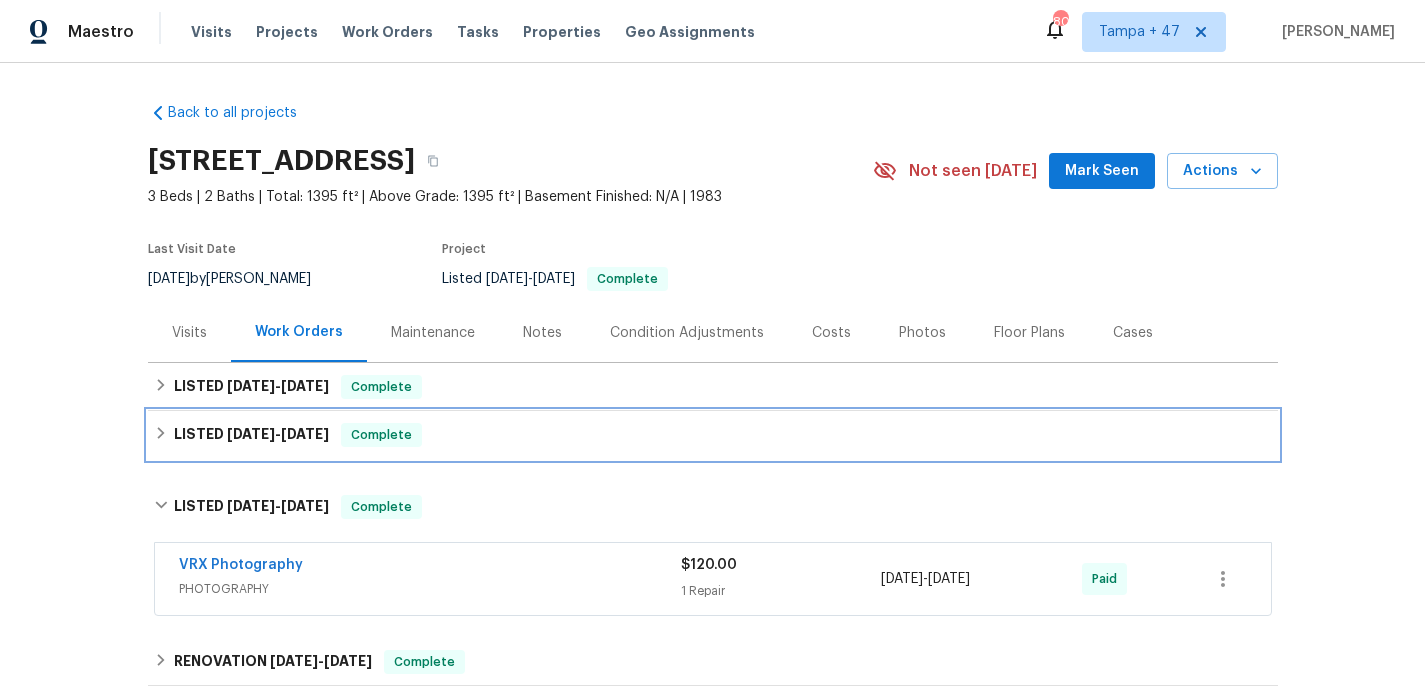 click on "LISTED   [DATE]  -  [DATE] Complete" at bounding box center [713, 435] 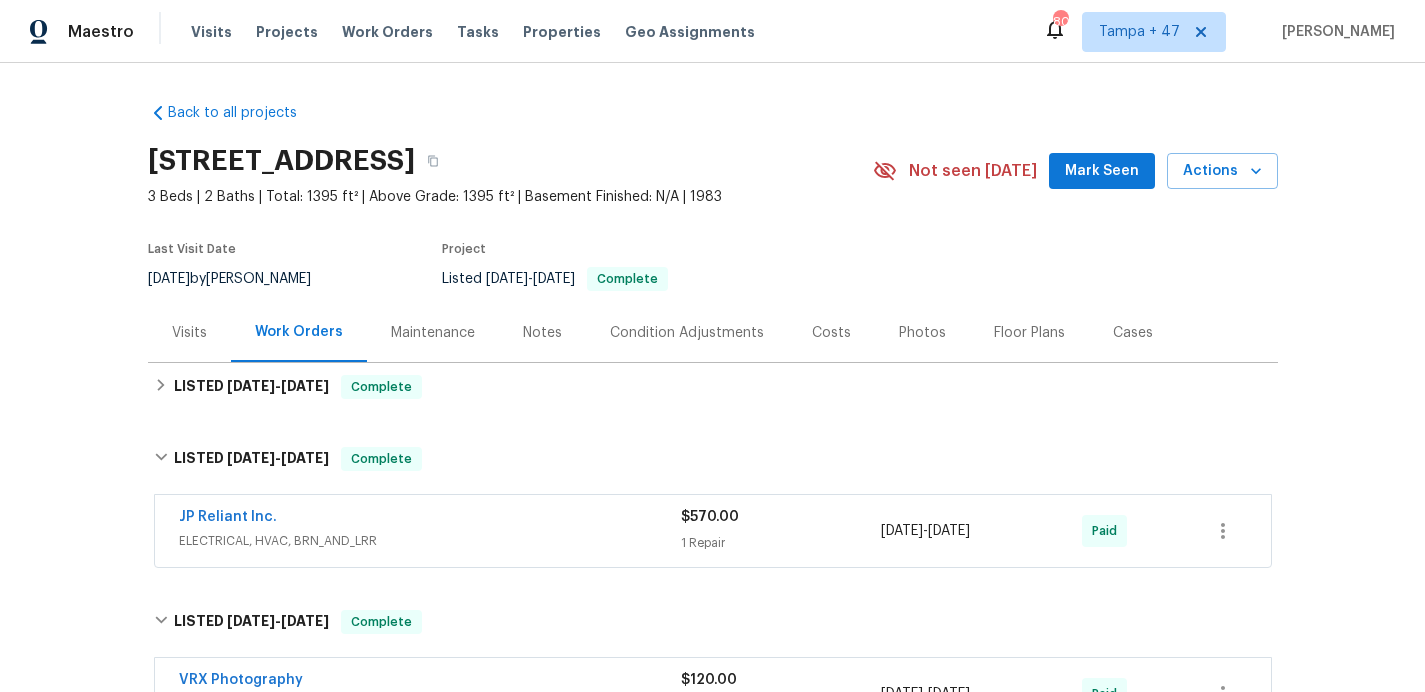 click on "ELECTRICAL, HVAC, BRN_AND_LRR" at bounding box center [430, 541] 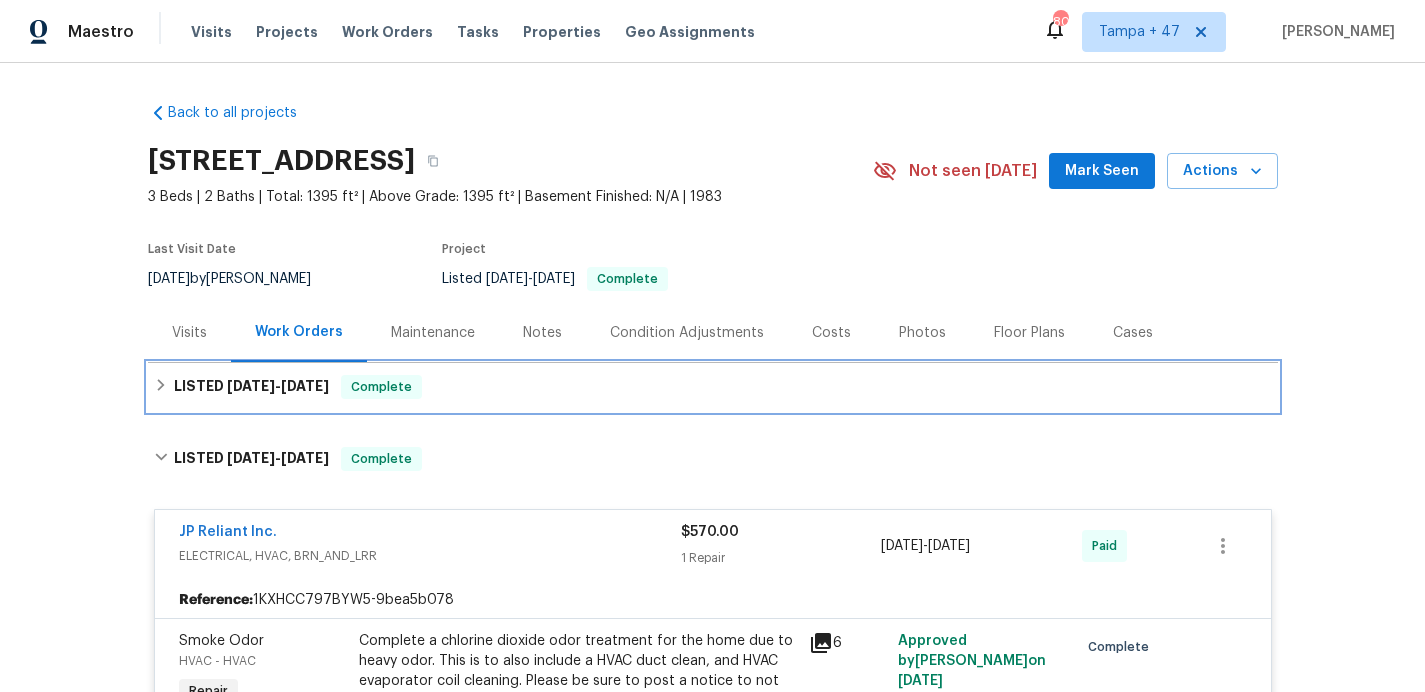 click on "LISTED   [DATE]  -  [DATE] Complete" at bounding box center [713, 387] 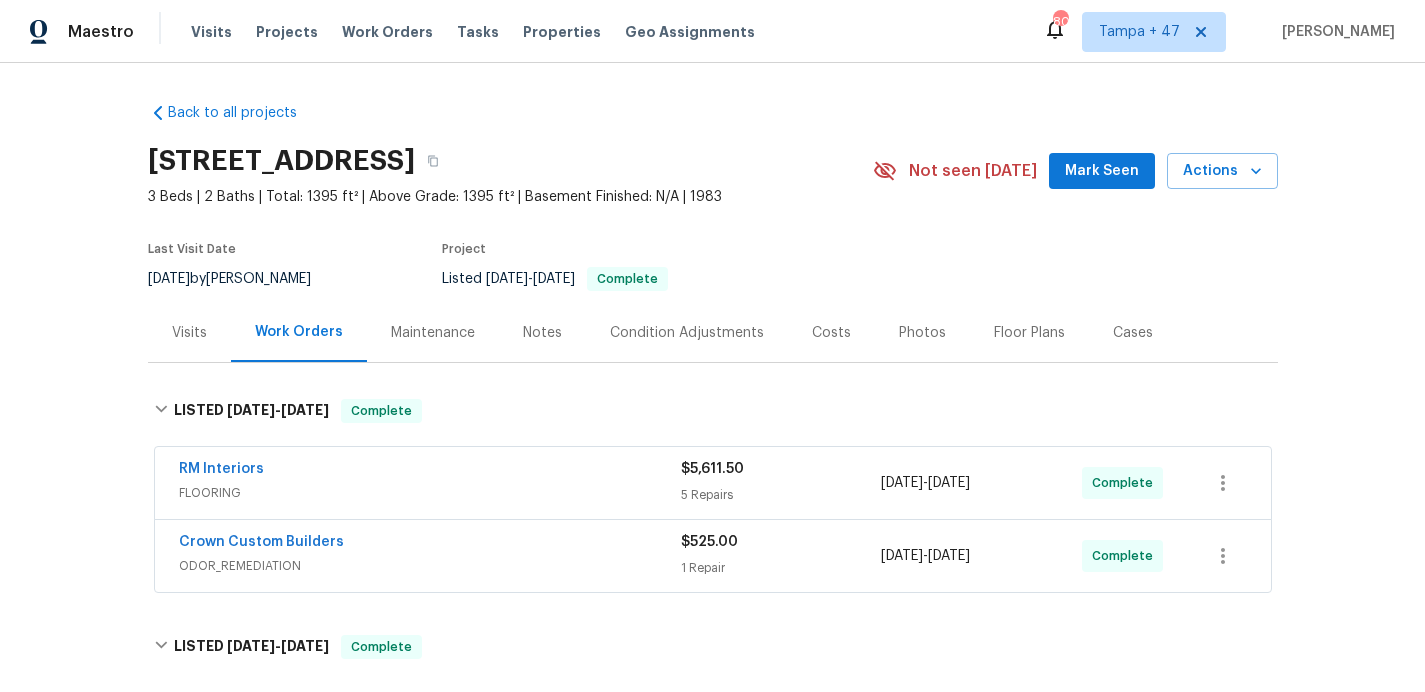 click on "ODOR_REMEDIATION" at bounding box center (430, 566) 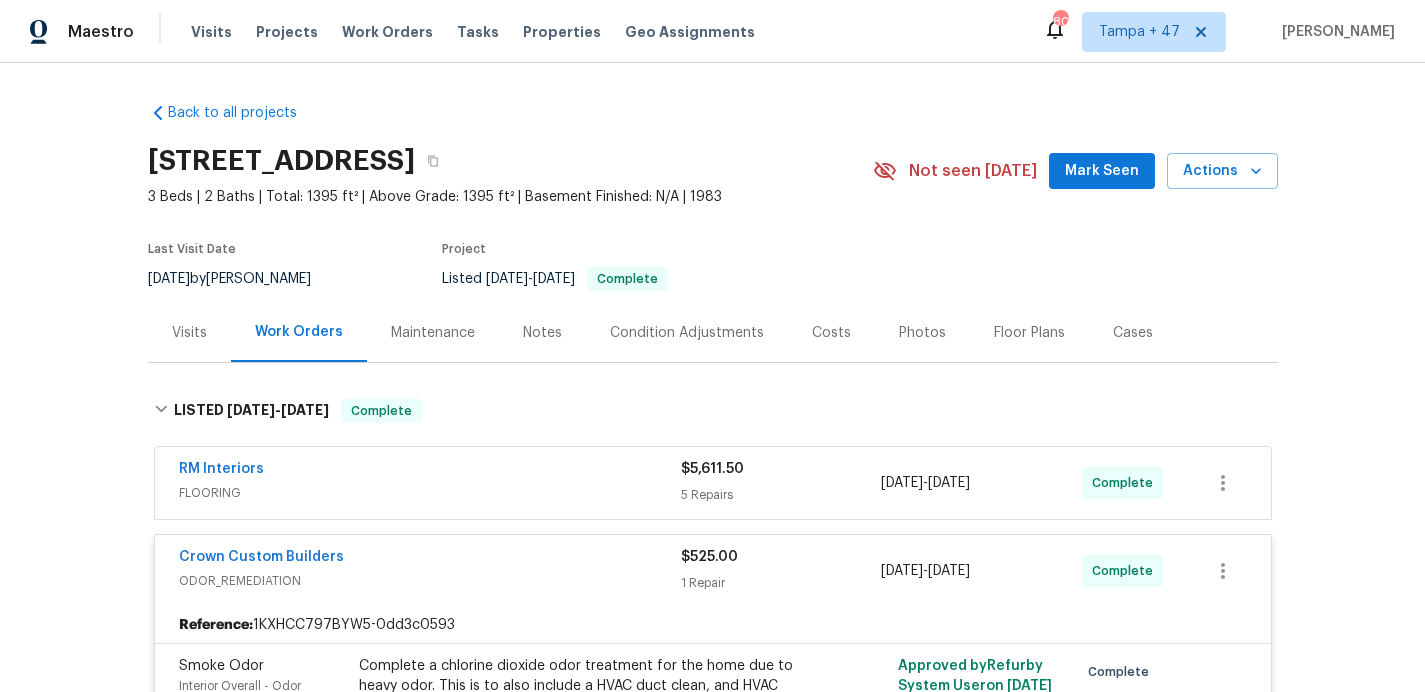 click on "FLOORING" at bounding box center (430, 493) 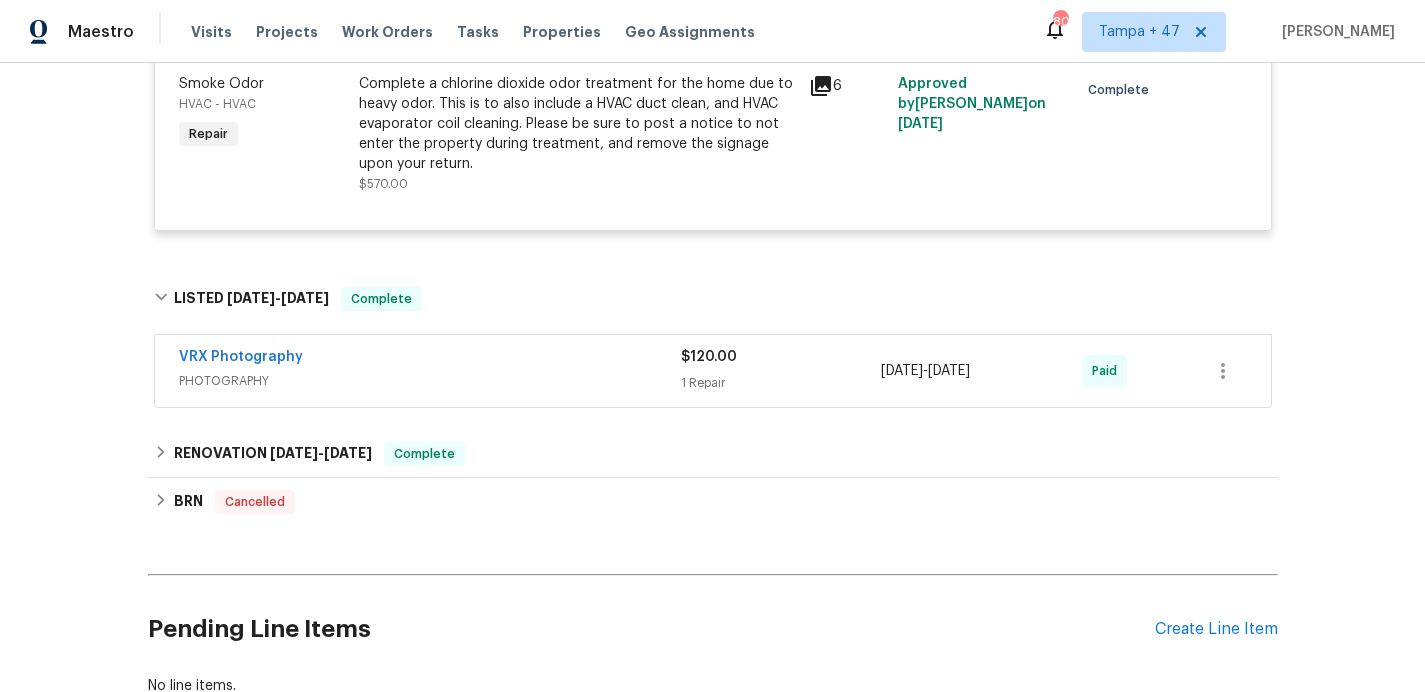 scroll, scrollTop: 1902, scrollLeft: 0, axis: vertical 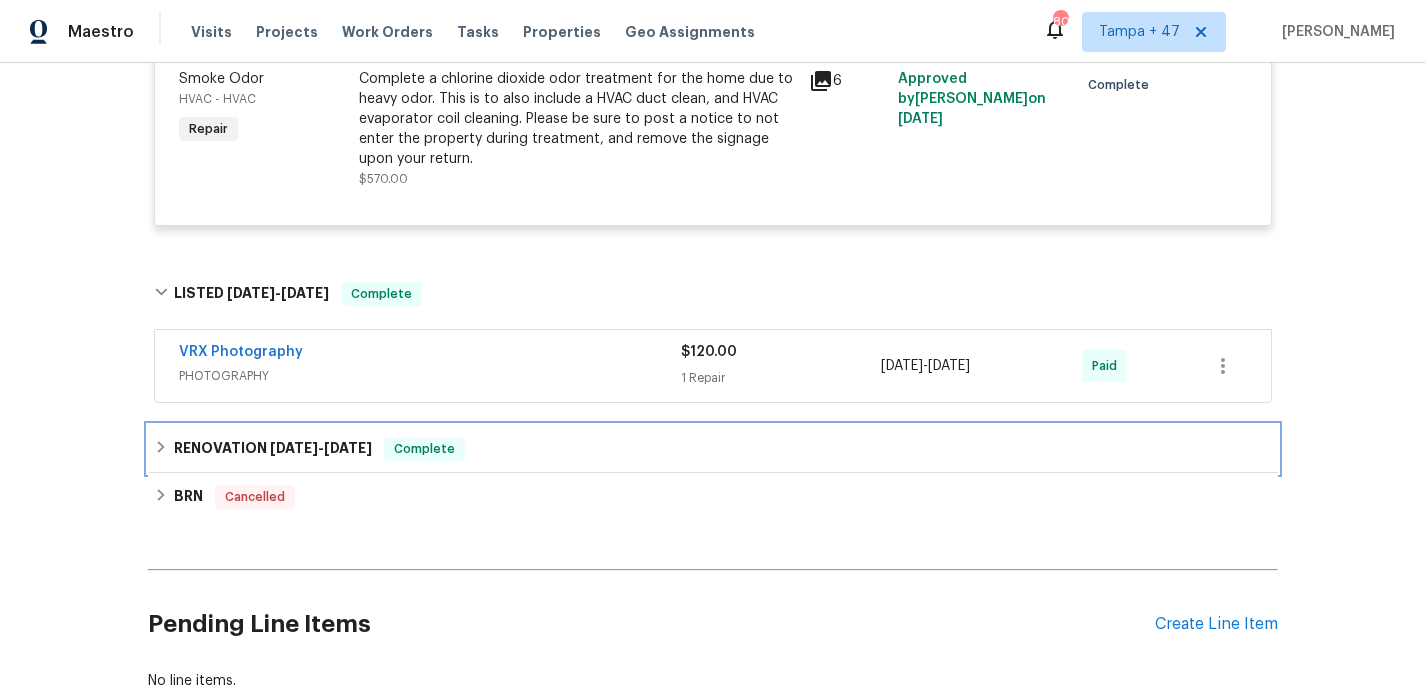 click on "RENOVATION   [DATE]  -  [DATE] Complete" at bounding box center (713, 449) 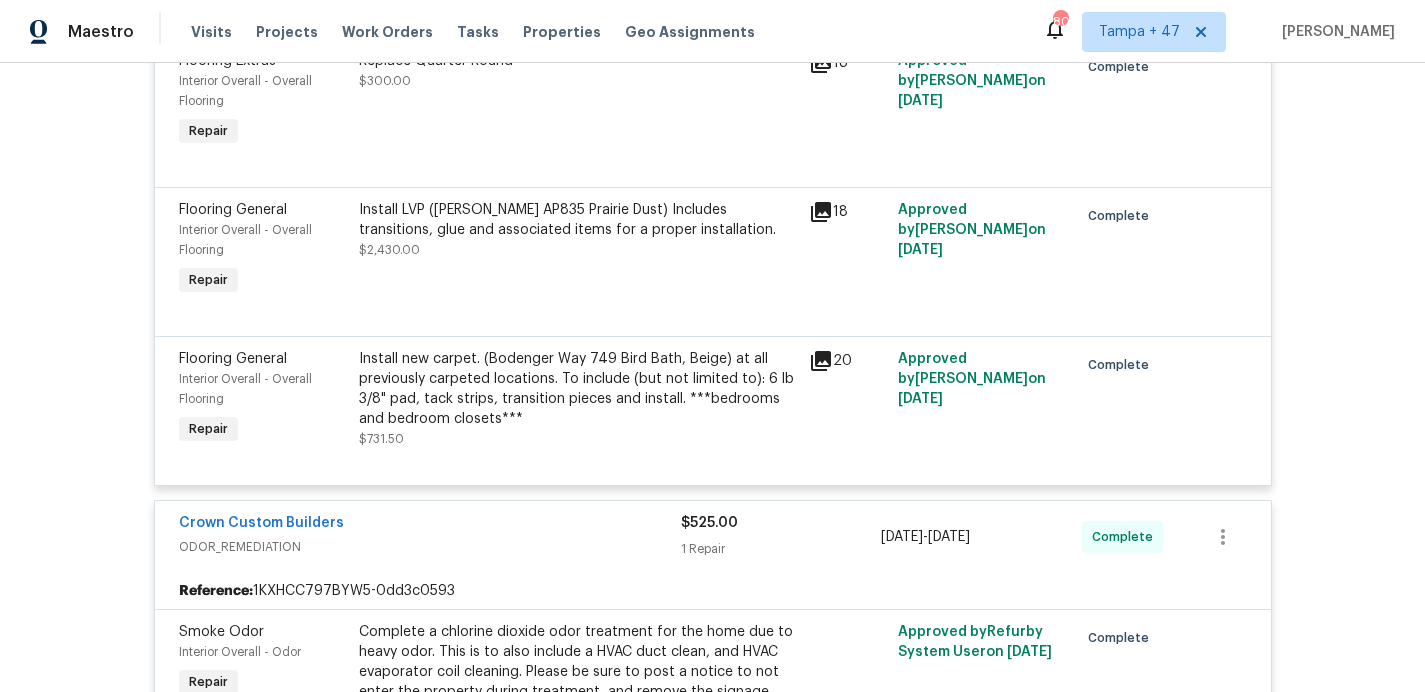 scroll, scrollTop: 811, scrollLeft: 0, axis: vertical 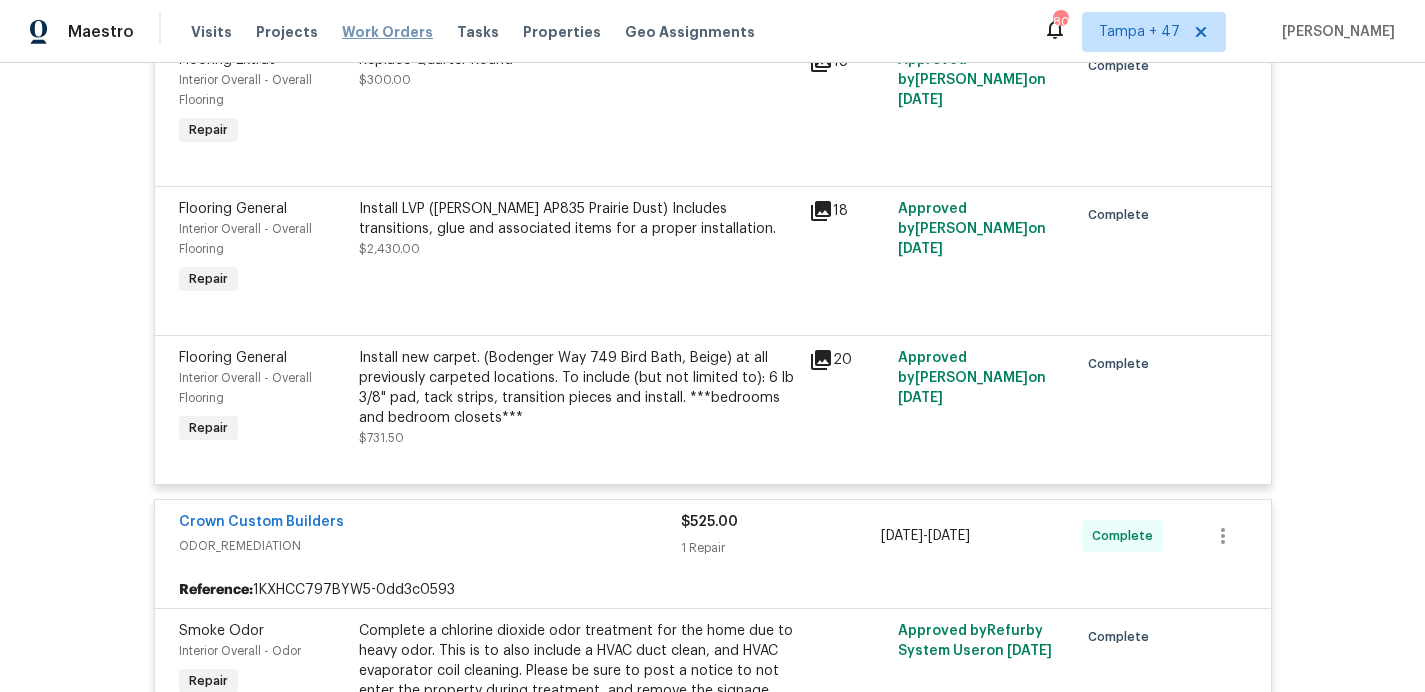 click on "Work Orders" at bounding box center [387, 32] 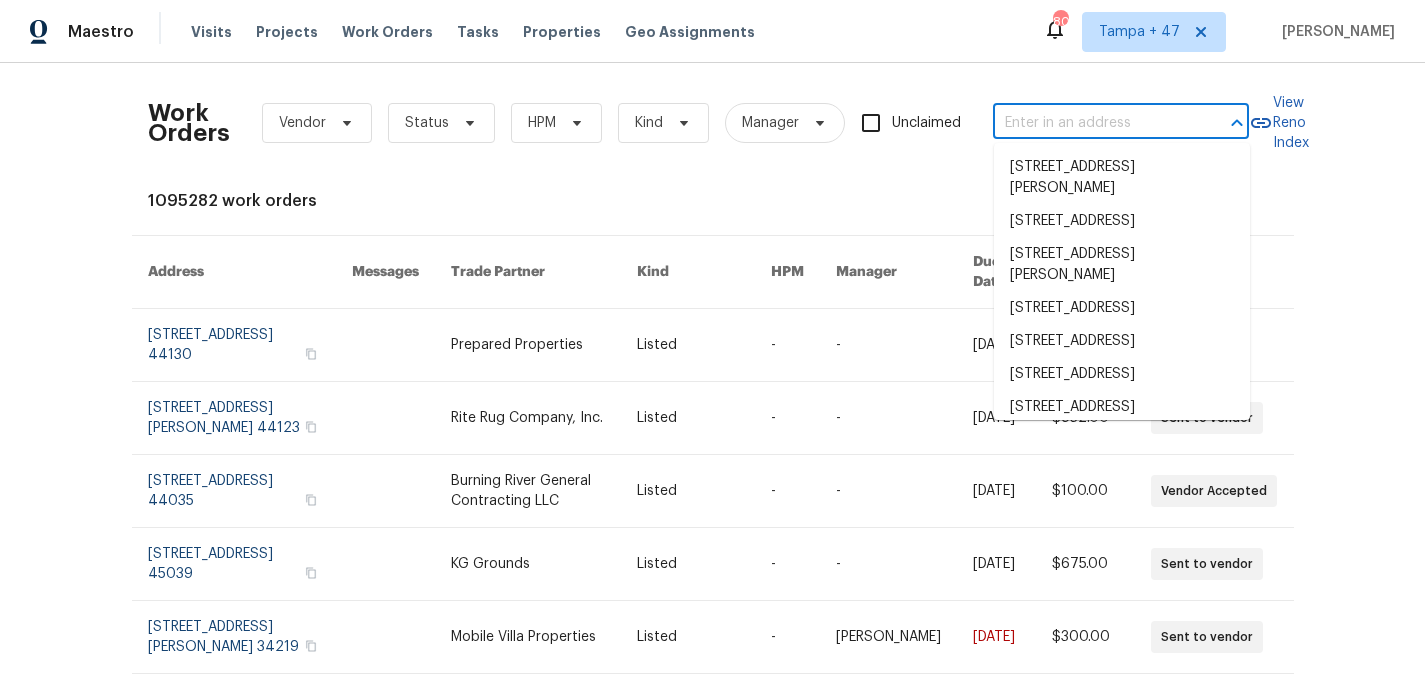 click at bounding box center [1093, 123] 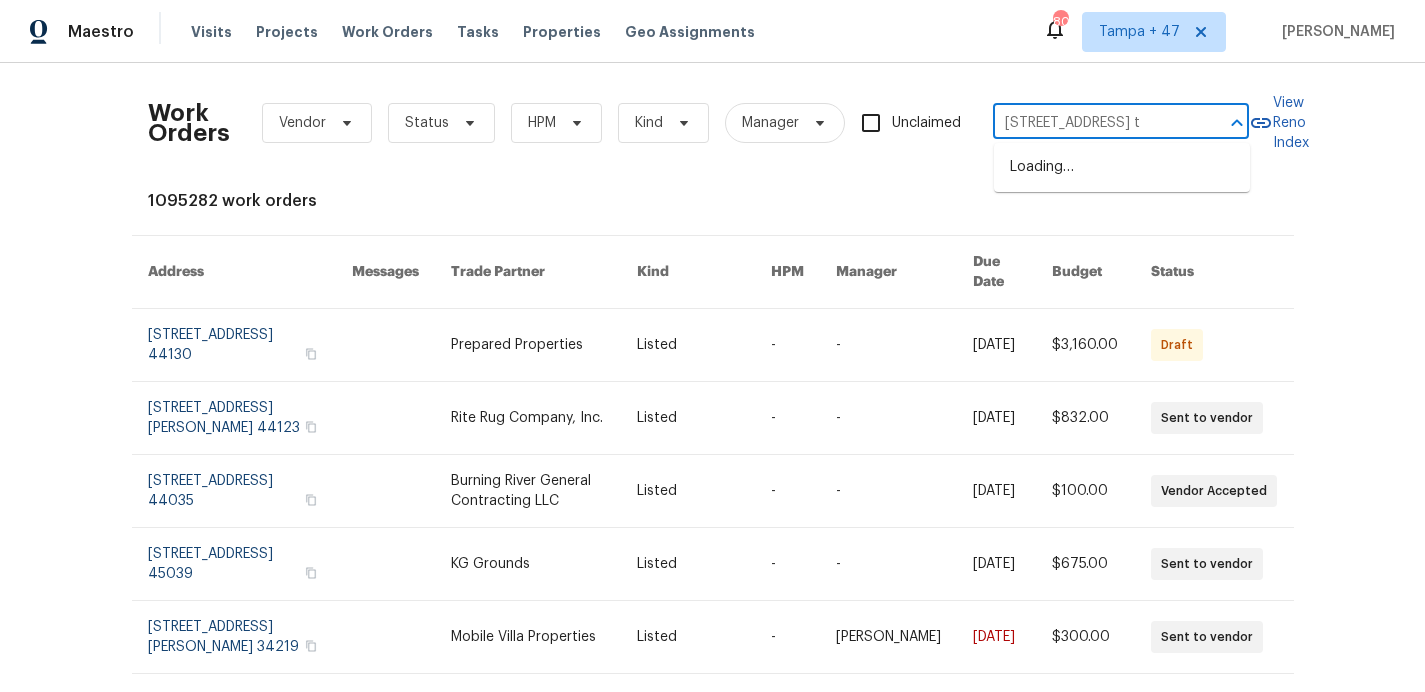 scroll, scrollTop: 0, scrollLeft: 0, axis: both 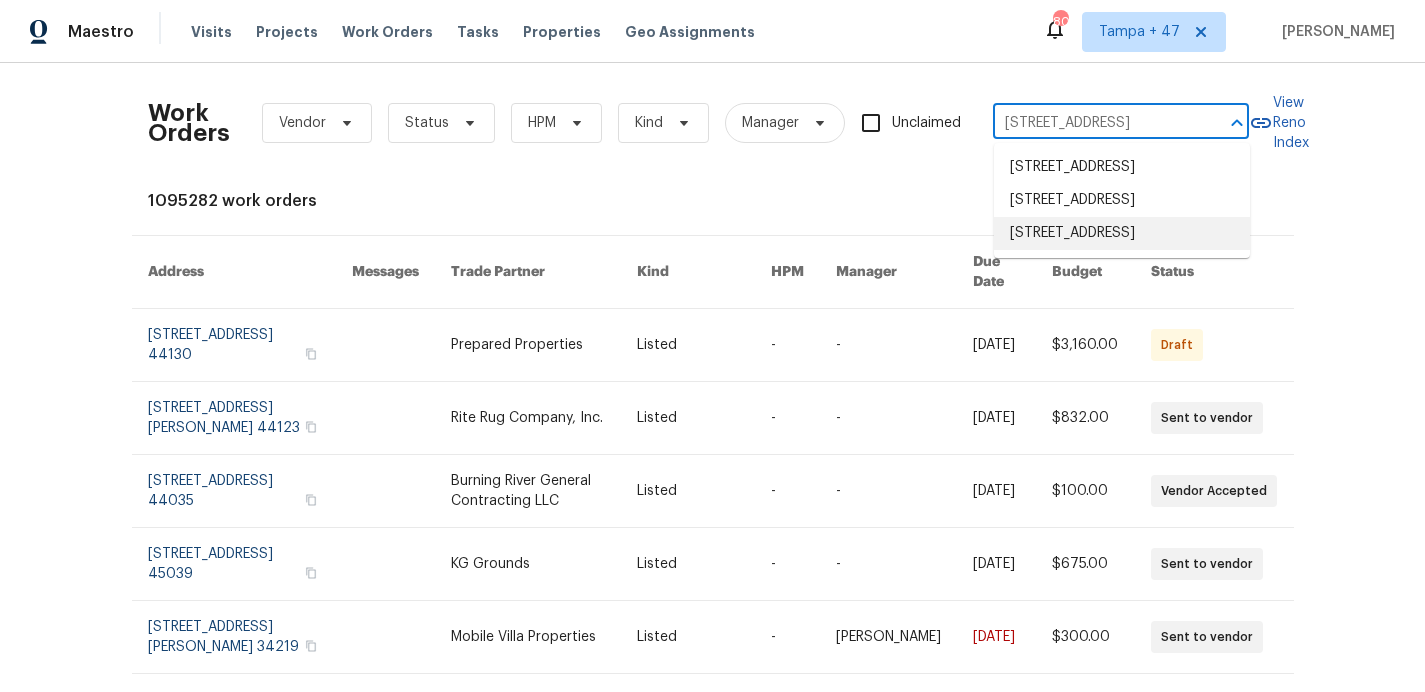 click on "[STREET_ADDRESS]" at bounding box center [1122, 233] 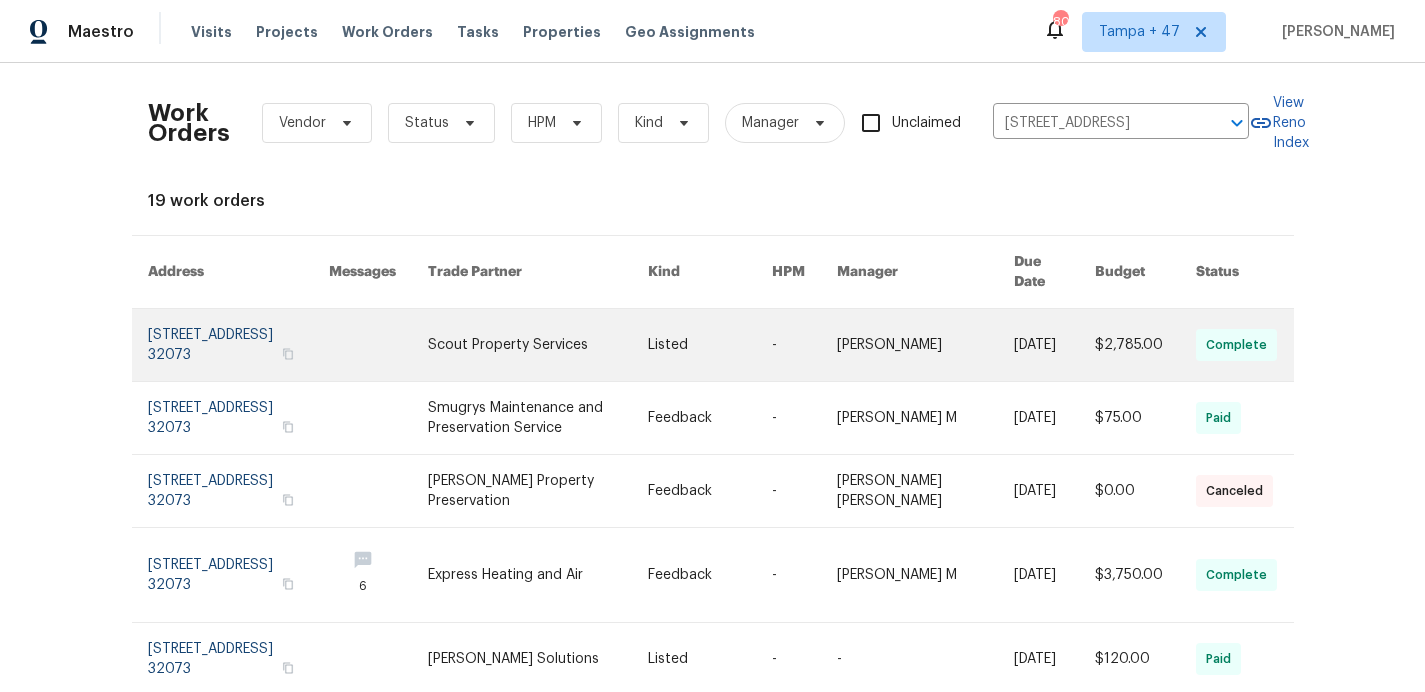 click at bounding box center (238, 345) 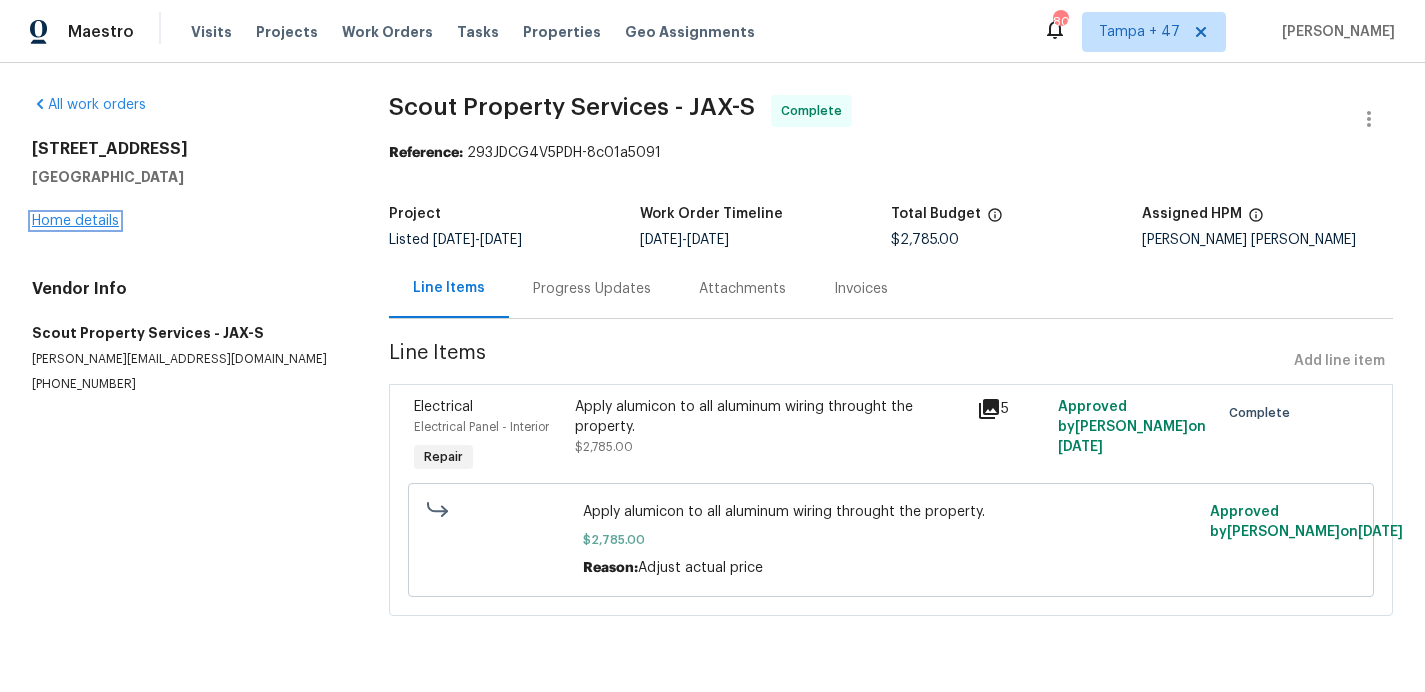 click on "Home details" at bounding box center (75, 221) 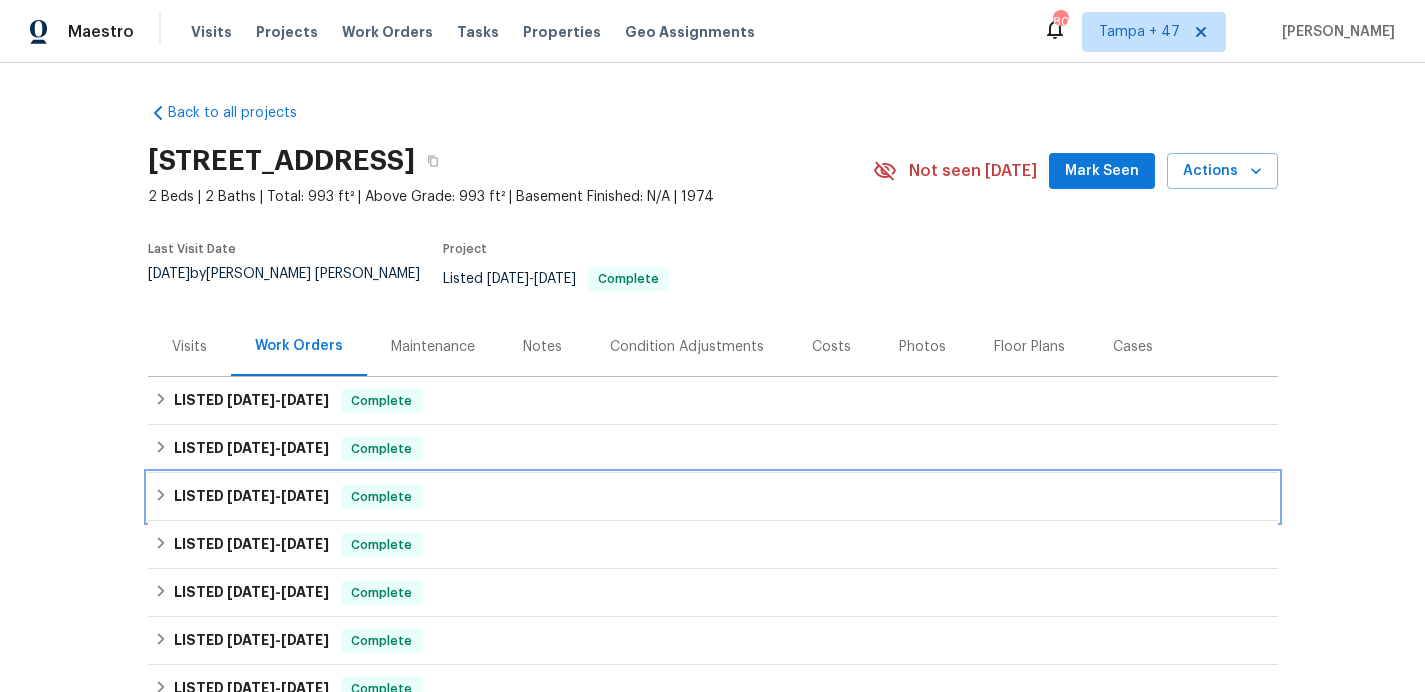 click on "LISTED   [DATE]  -  [DATE] Complete" at bounding box center (713, 497) 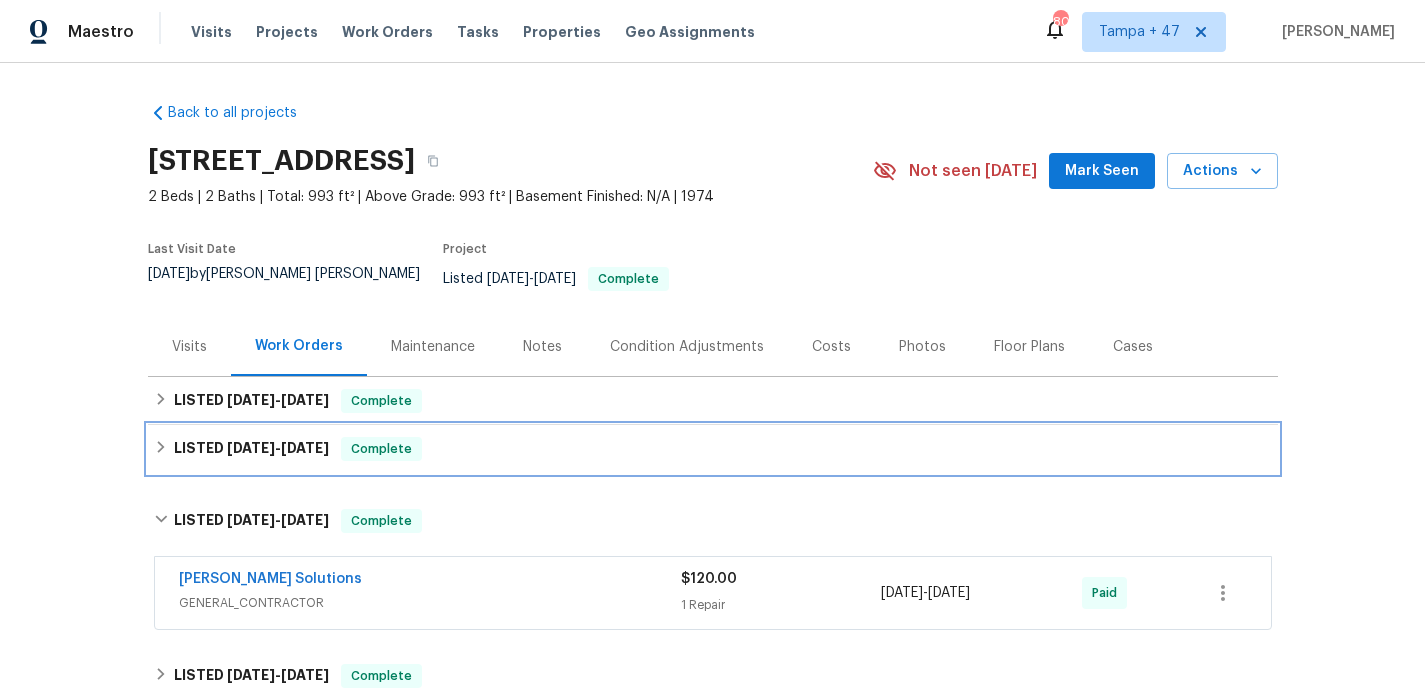 click on "LISTED   [DATE]  -  [DATE] Complete" at bounding box center (713, 449) 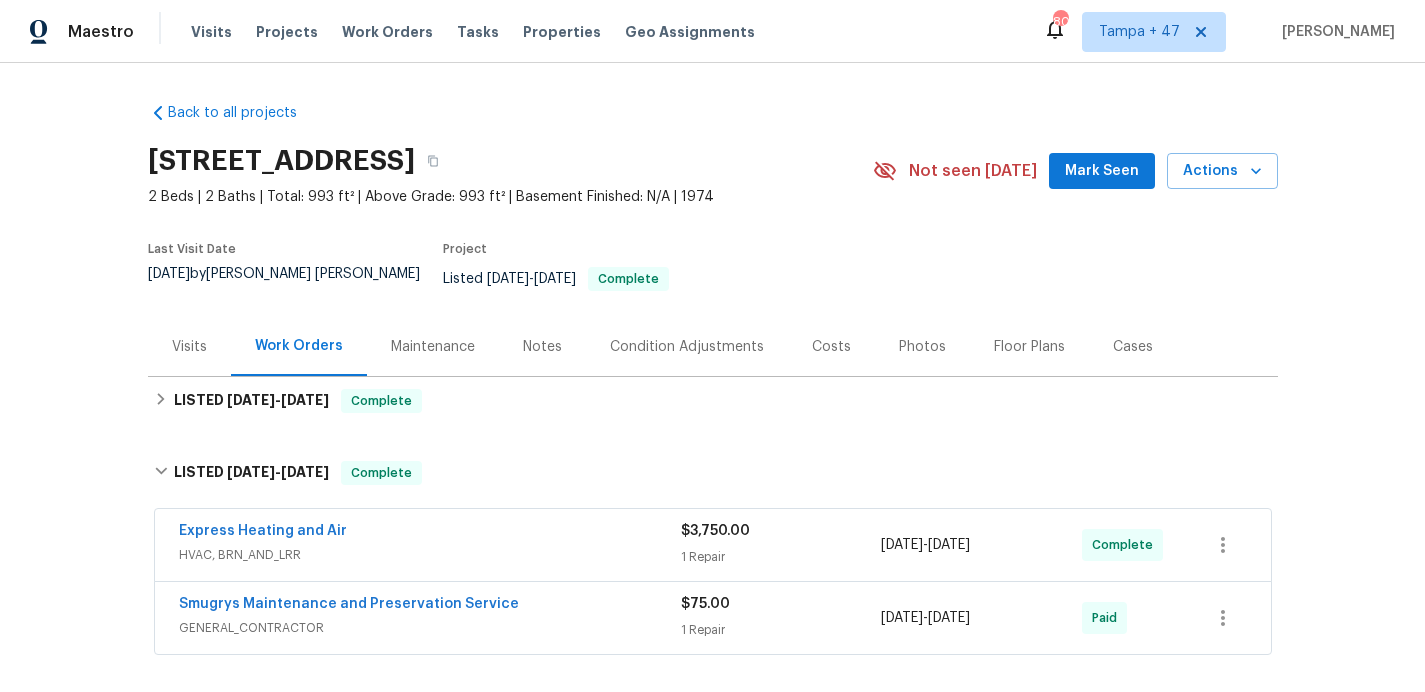 click on "GENERAL_CONTRACTOR" at bounding box center (430, 628) 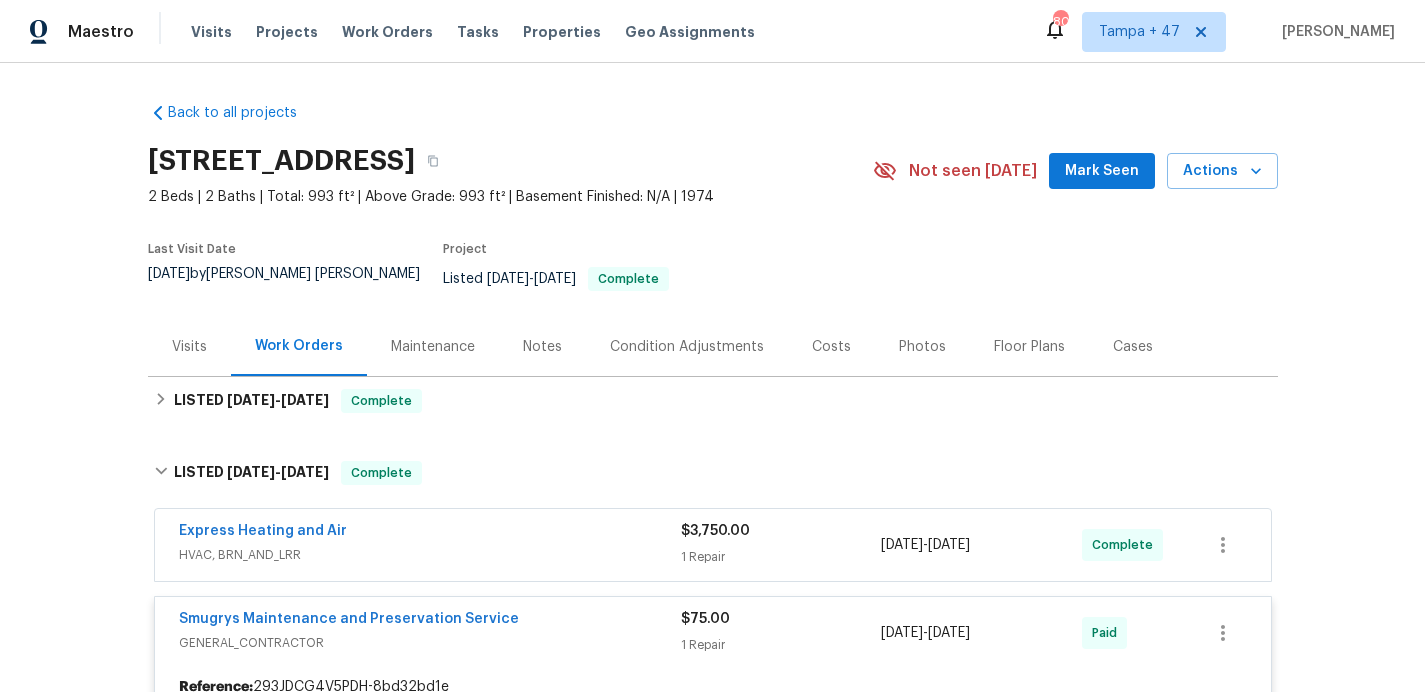 click on "HVAC, BRN_AND_LRR" at bounding box center [430, 555] 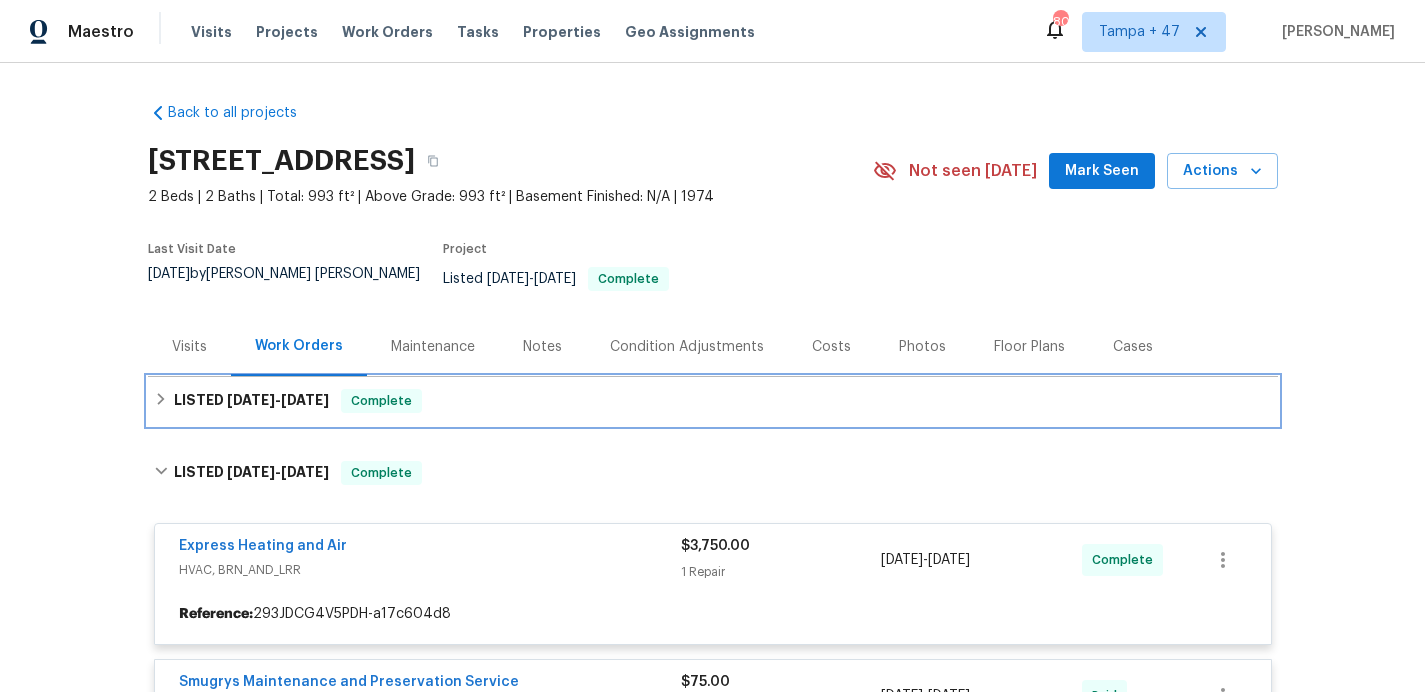 click on "LISTED   [DATE]  -  [DATE] Complete" at bounding box center (713, 401) 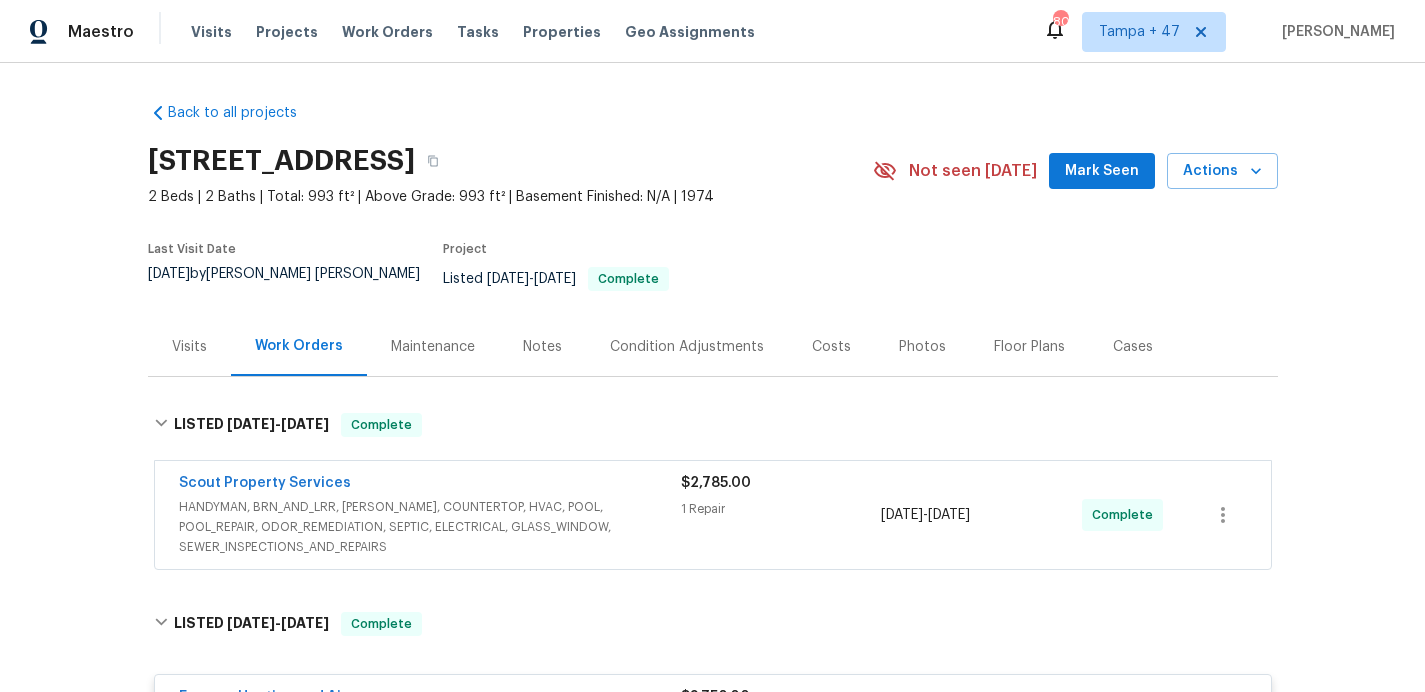 click on "HANDYMAN, BRN_AND_LRR, [PERSON_NAME], COUNTERTOP, HVAC, POOL, POOL_REPAIR, ODOR_REMEDIATION, SEPTIC, ELECTRICAL, GLASS_WINDOW, SEWER_INSPECTIONS_AND_REPAIRS" at bounding box center [430, 527] 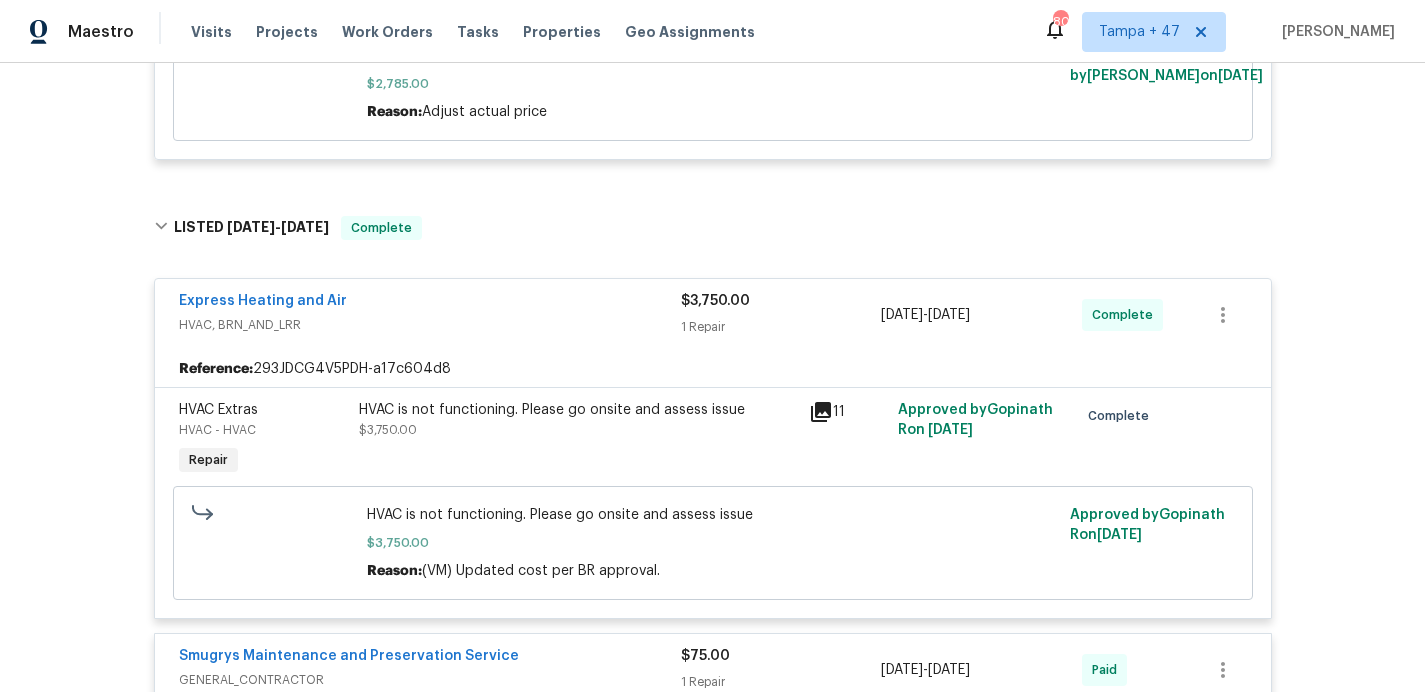 scroll, scrollTop: 687, scrollLeft: 0, axis: vertical 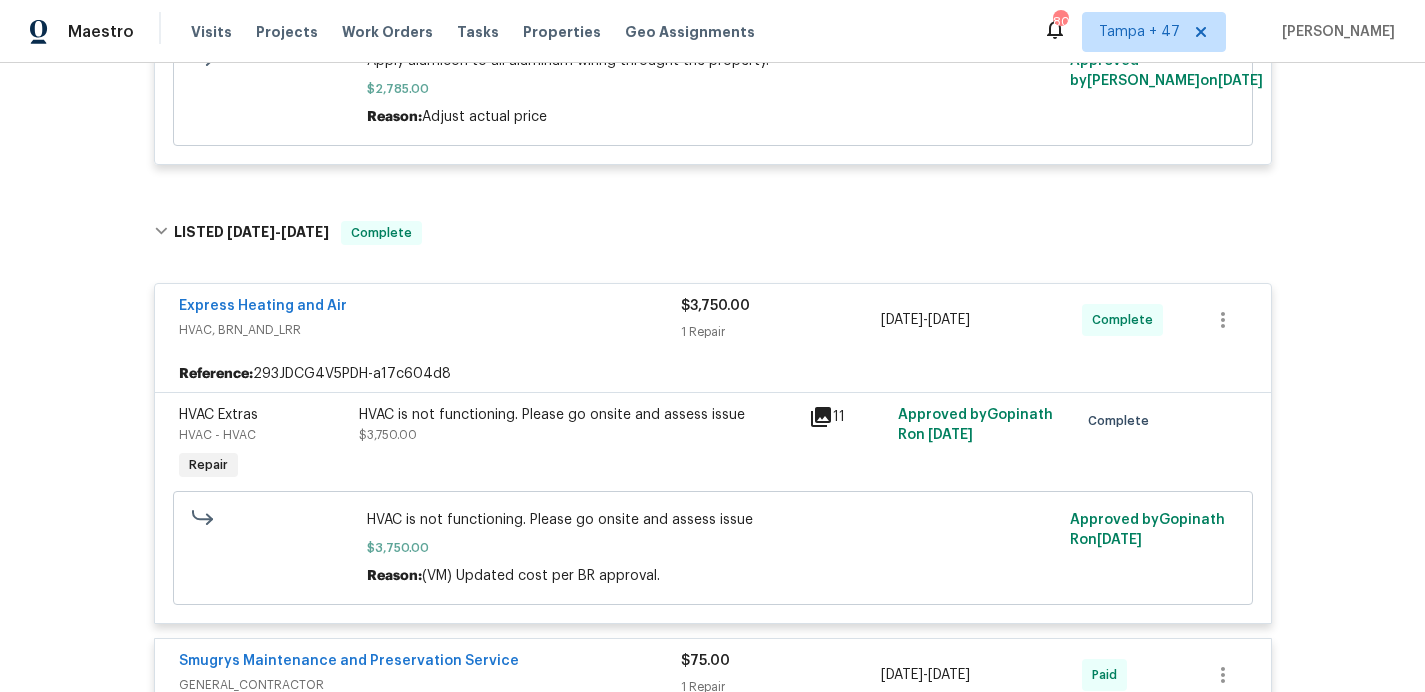 click on "HVAC is not functioning. Please go onsite and assess issue" at bounding box center (578, 415) 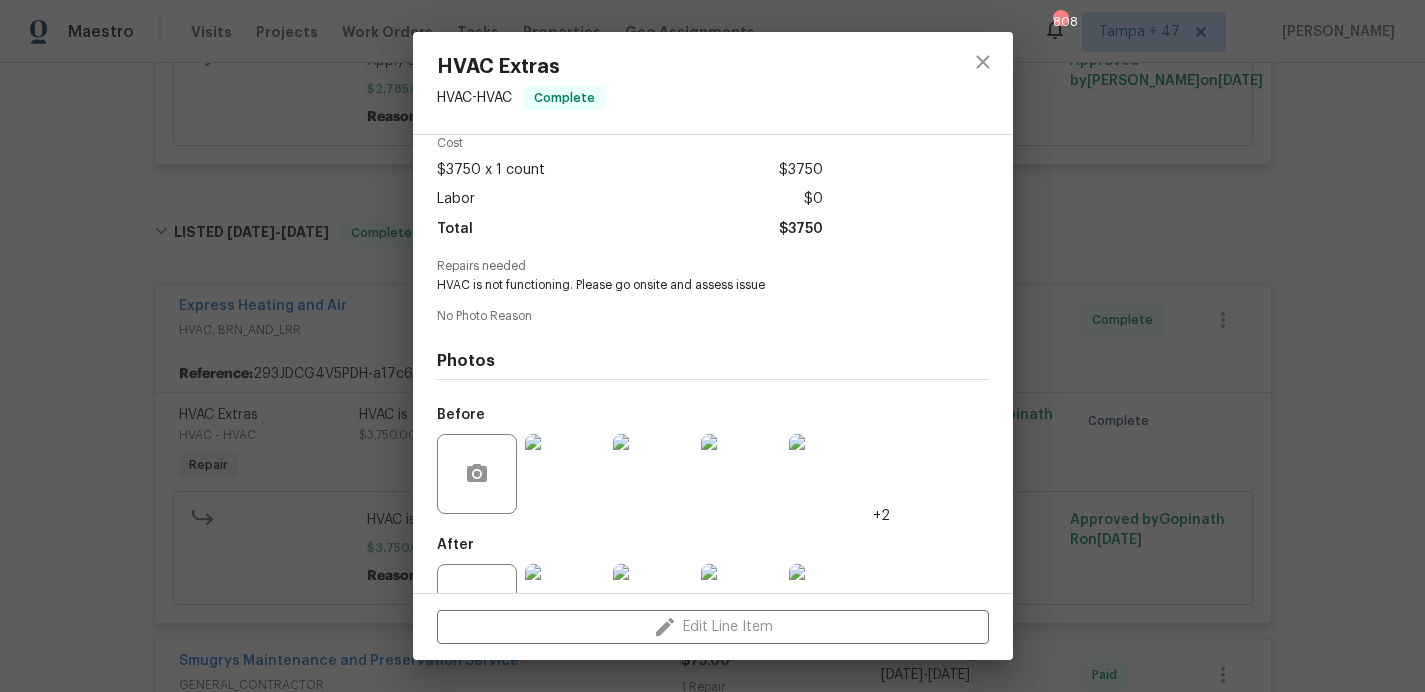 scroll, scrollTop: 161, scrollLeft: 0, axis: vertical 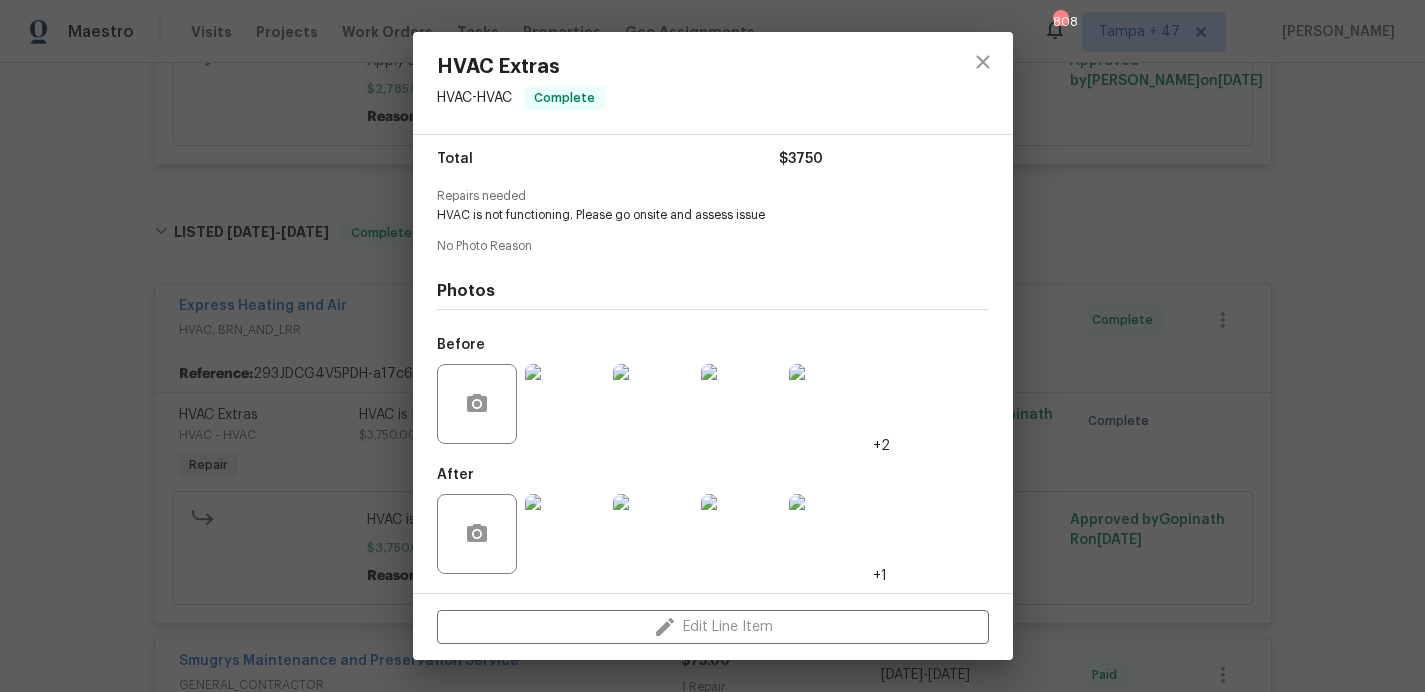 click on "HVAC Extras HVAC  -  HVAC Complete Vendor Express Heating and Air Account Category Repairs Cost $3750 x 1 count $3750 Labor $0 Total $3750 Repairs needed HVAC is not functioning. Please go onsite and assess issue No Photo Reason   Photos Before  +2 After  +1  Edit Line Item" at bounding box center (712, 346) 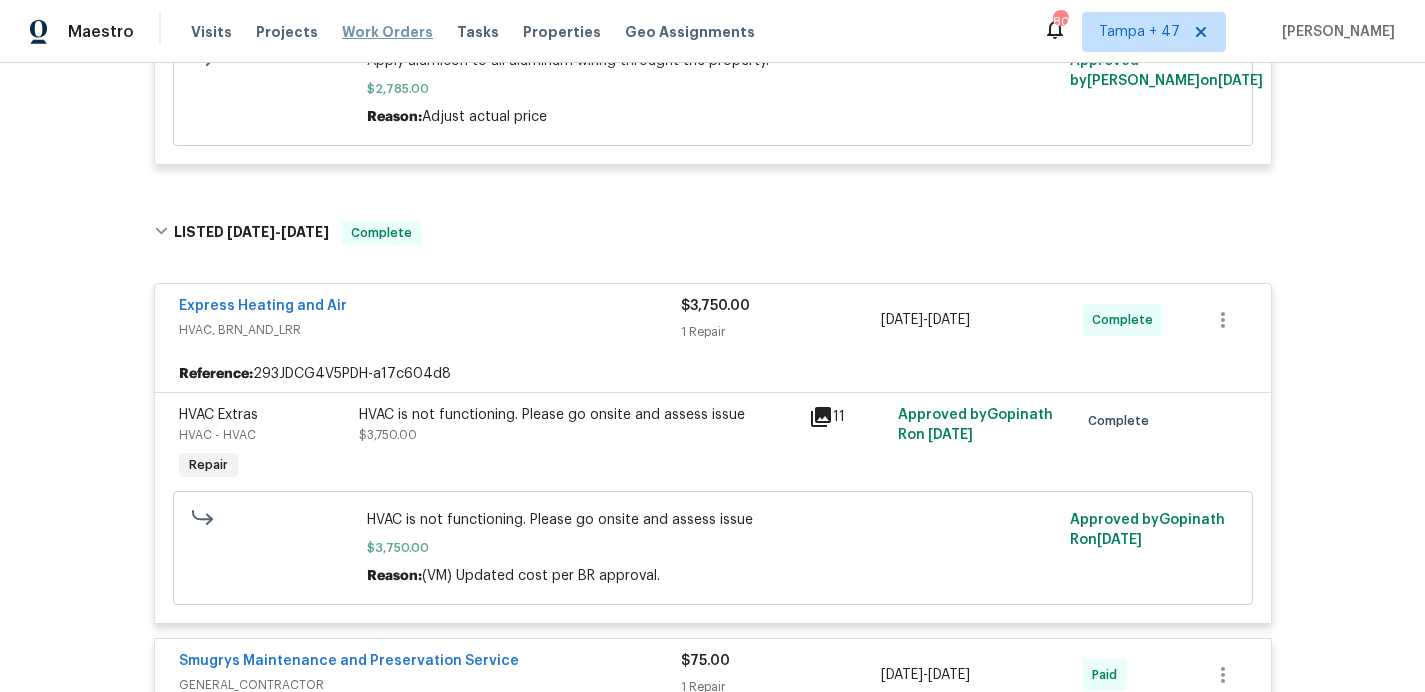 click on "Work Orders" at bounding box center (387, 32) 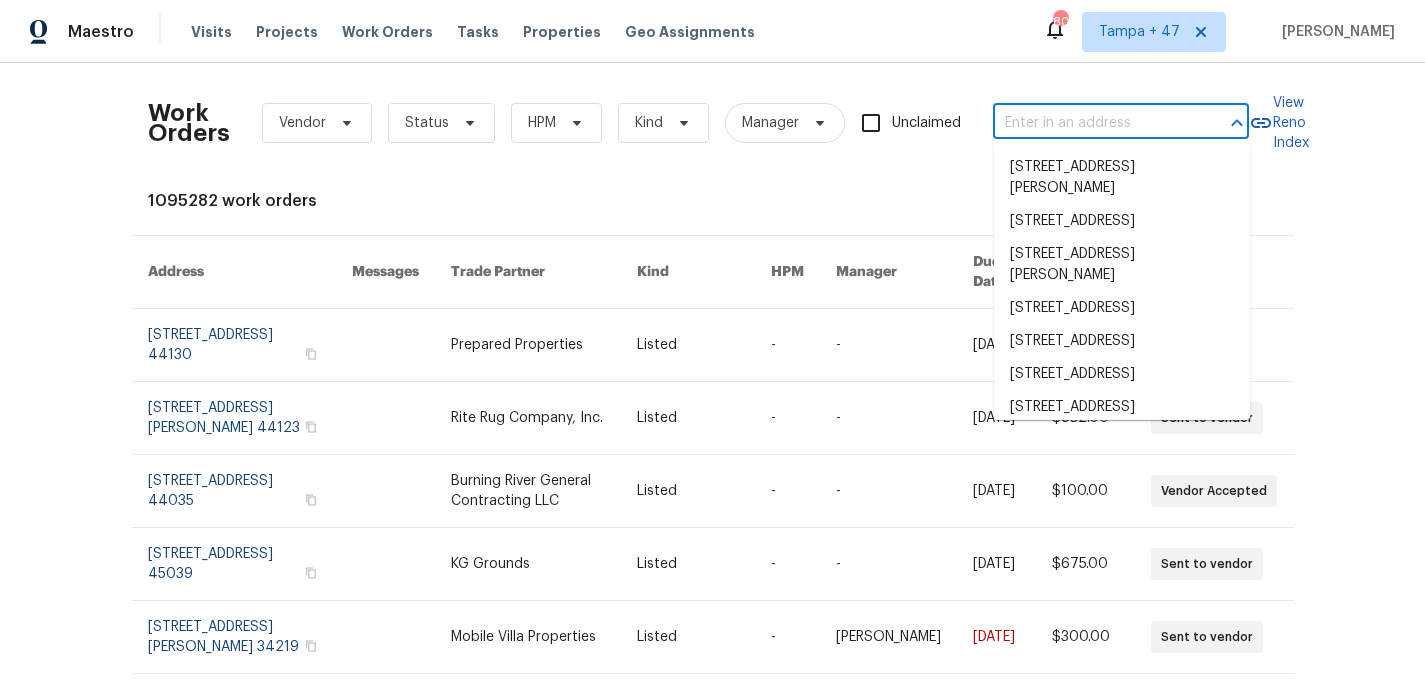 click at bounding box center [1093, 123] 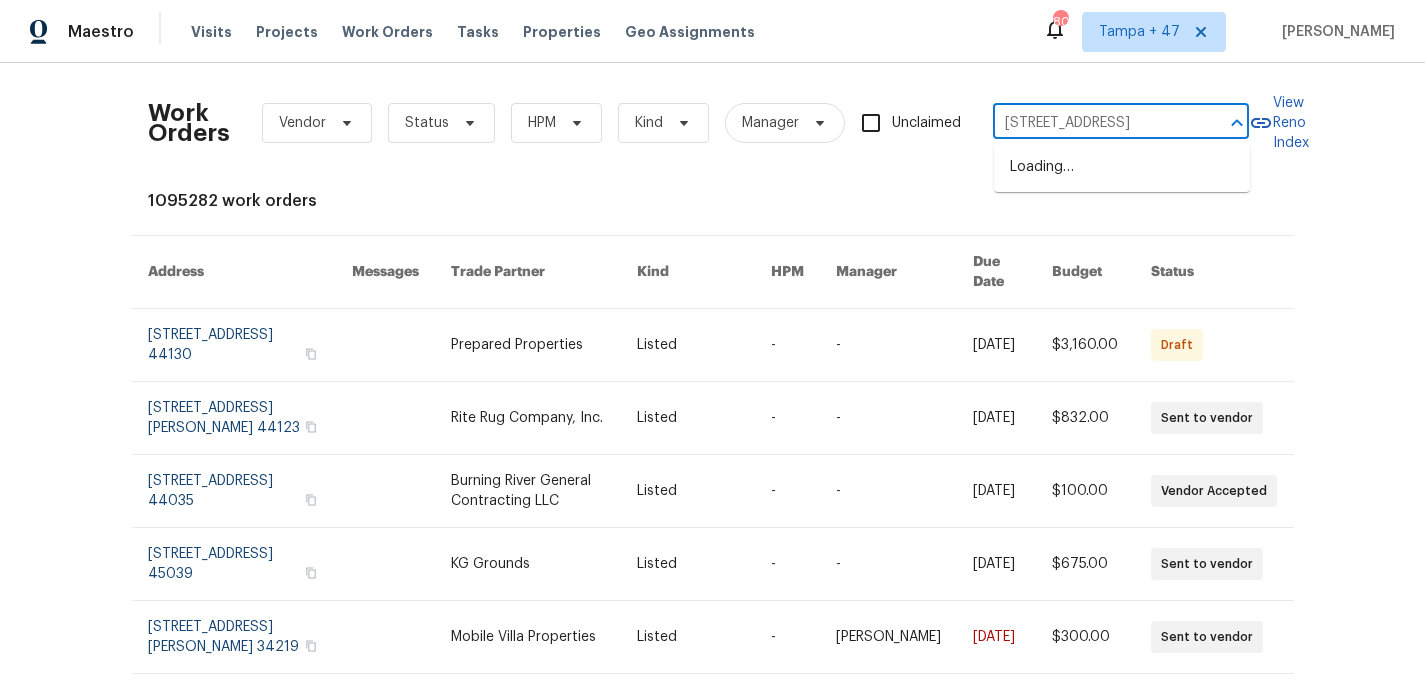 scroll, scrollTop: 0, scrollLeft: 88, axis: horizontal 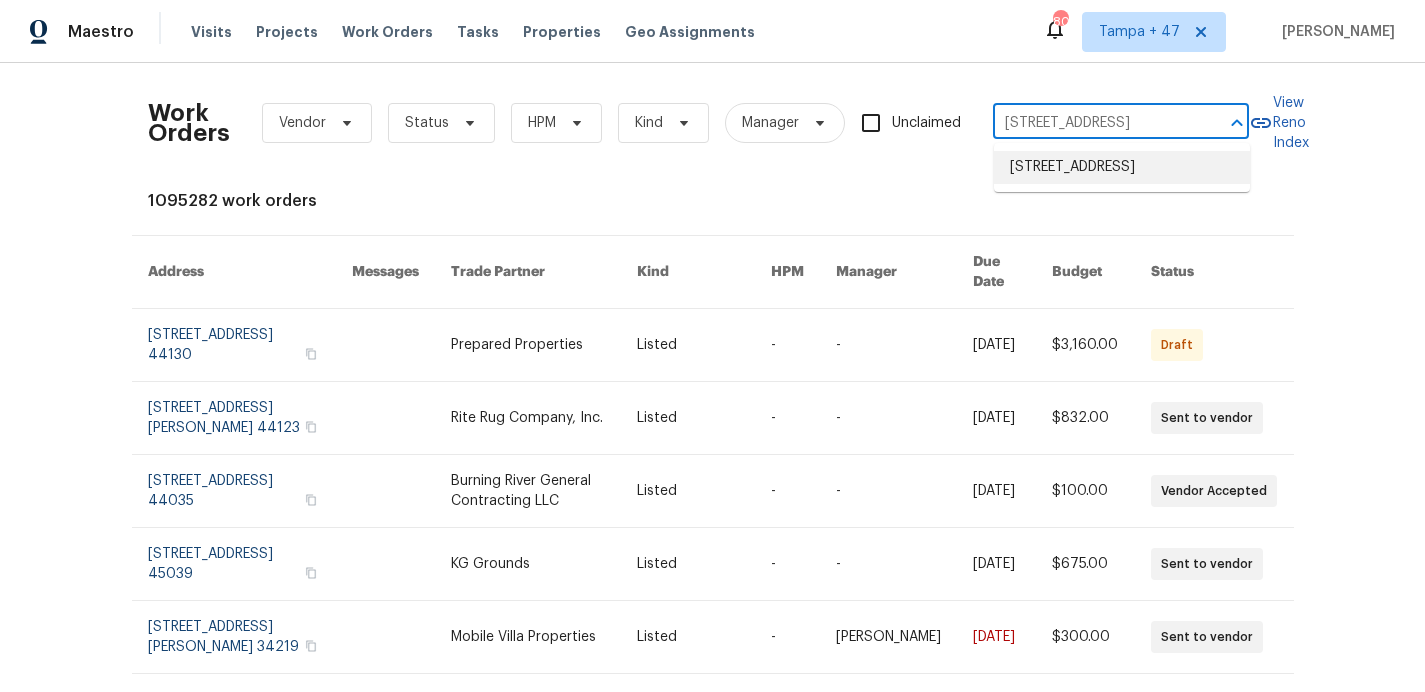 click on "[STREET_ADDRESS]" at bounding box center (1122, 167) 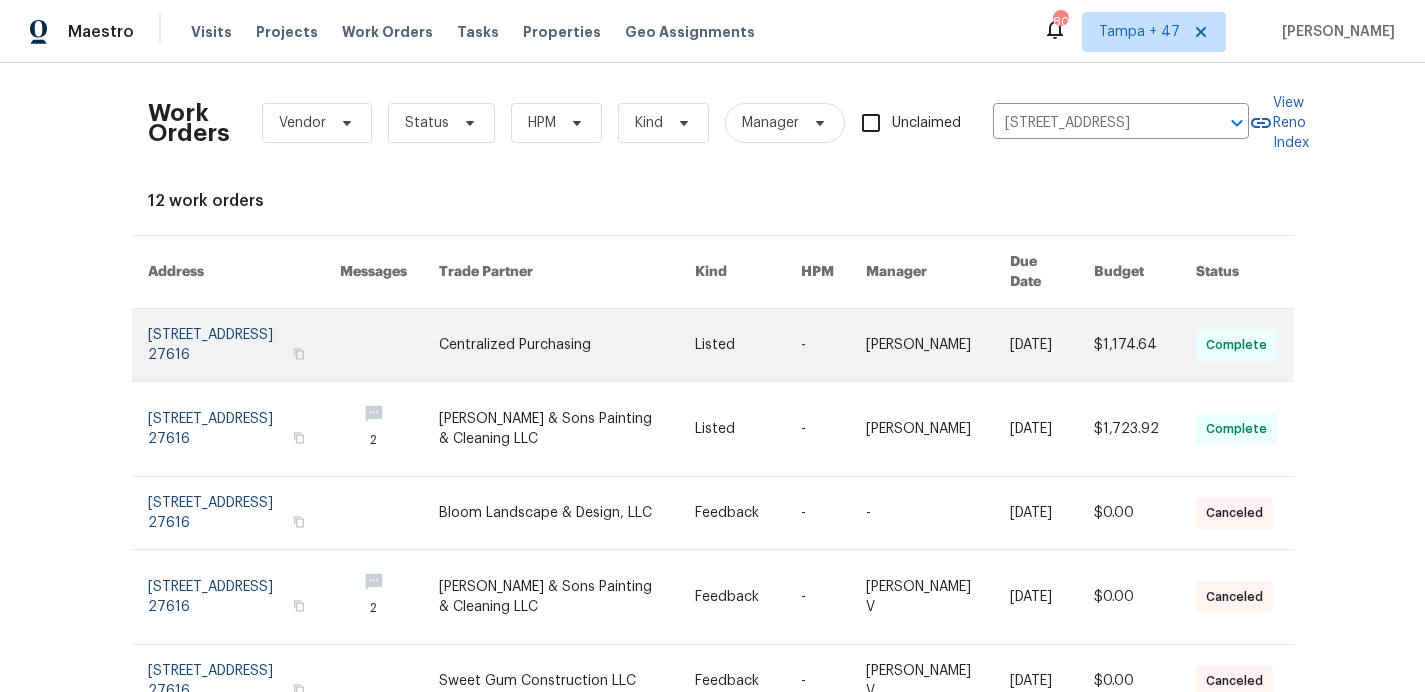 click at bounding box center [244, 345] 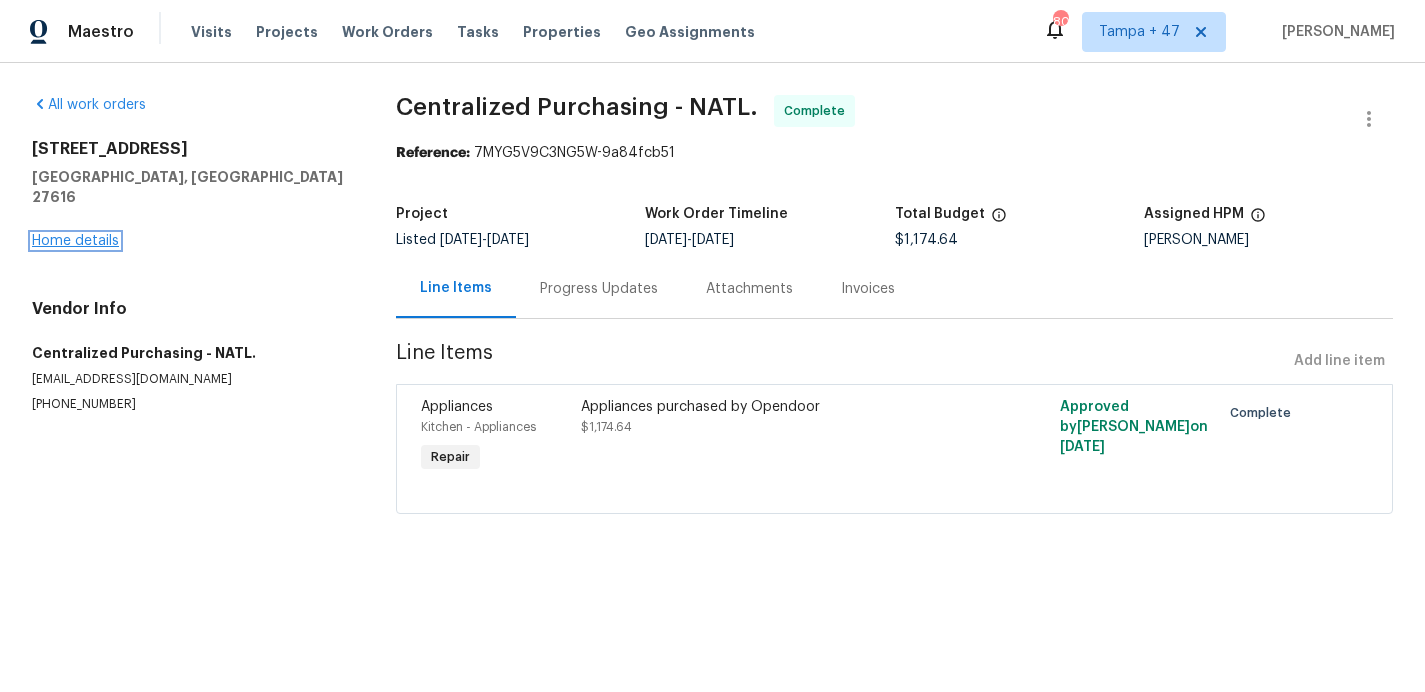click on "Home details" at bounding box center (75, 241) 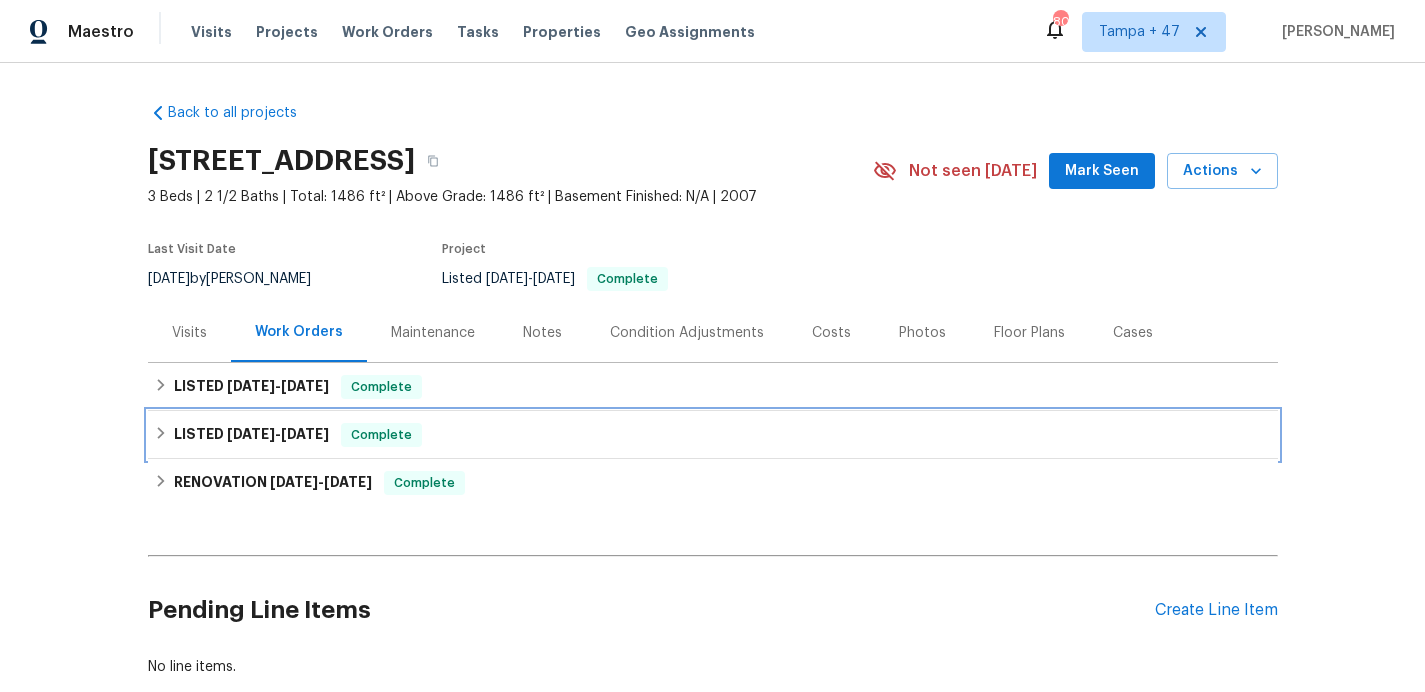 click on "LISTED   [DATE]  -  [DATE] Complete" at bounding box center (713, 435) 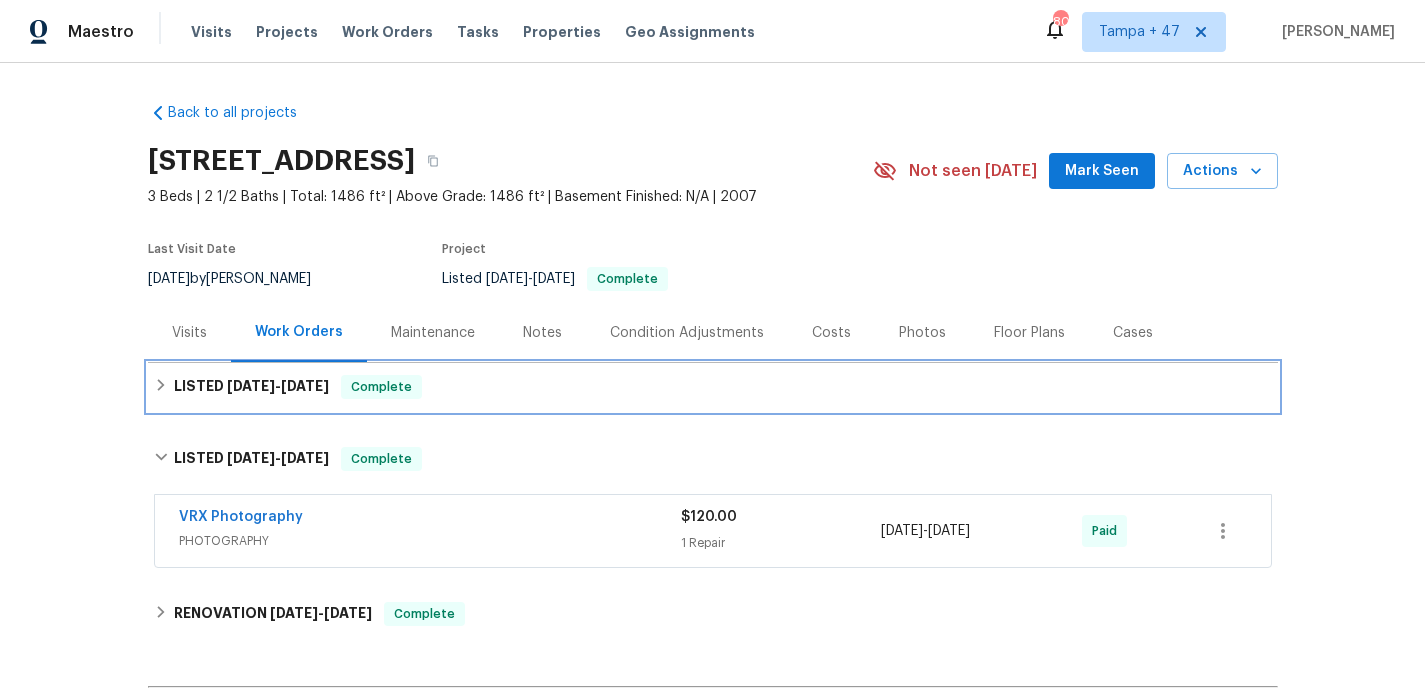 click on "LISTED   [DATE]  -  [DATE] Complete" at bounding box center [713, 387] 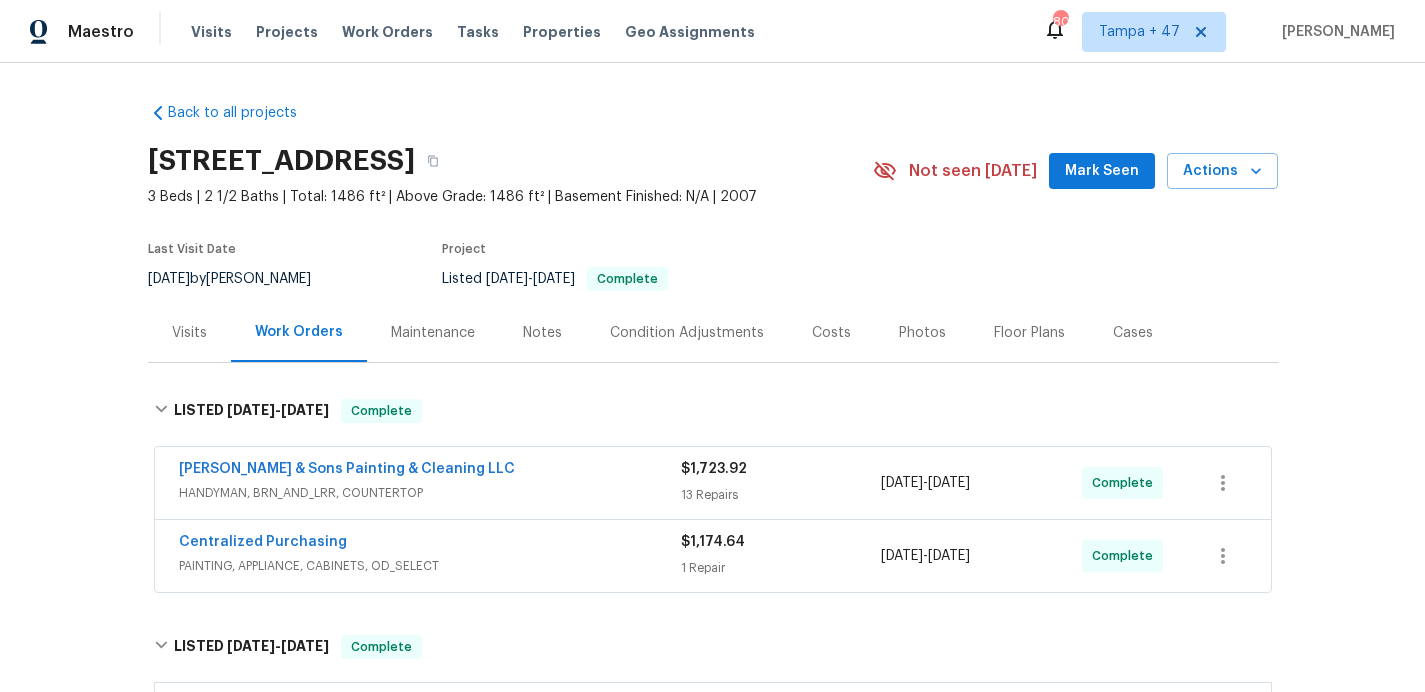 click on "Centralized Purchasing" at bounding box center (430, 544) 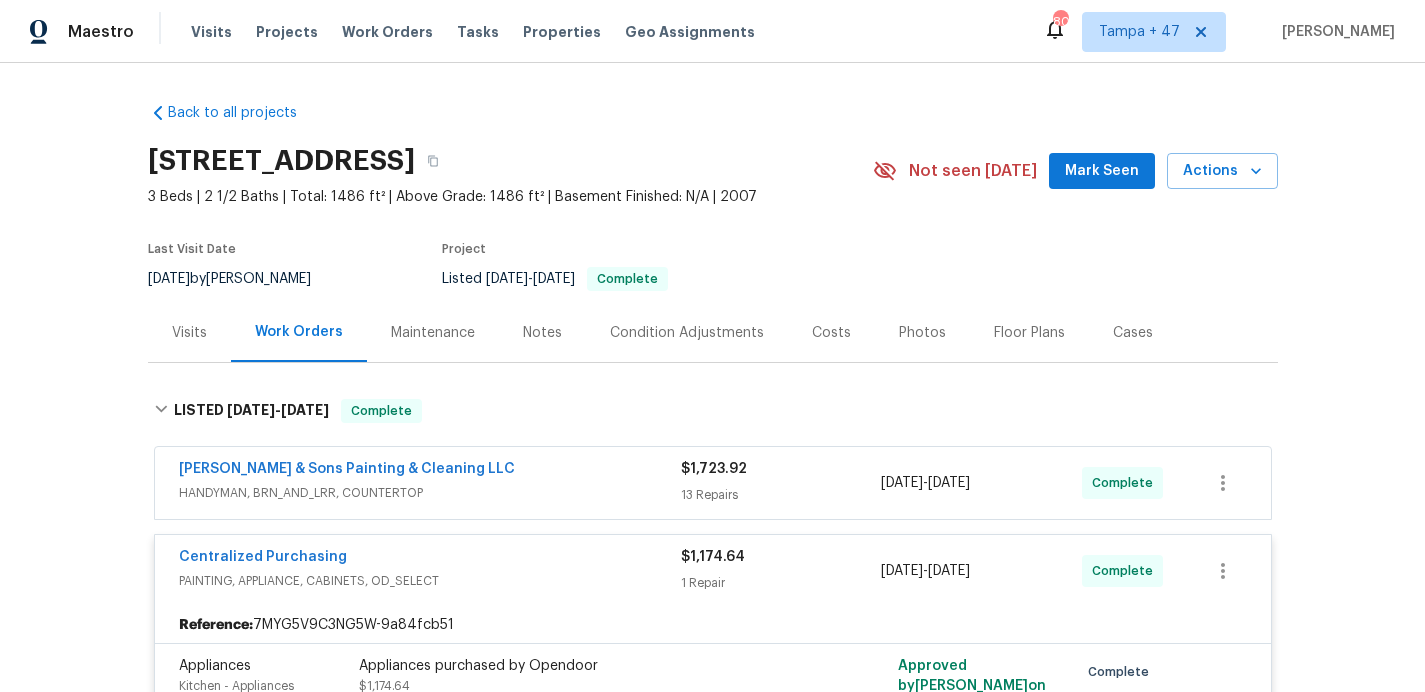 click on "[PERSON_NAME] & Sons Painting & Cleaning LLC" at bounding box center [430, 471] 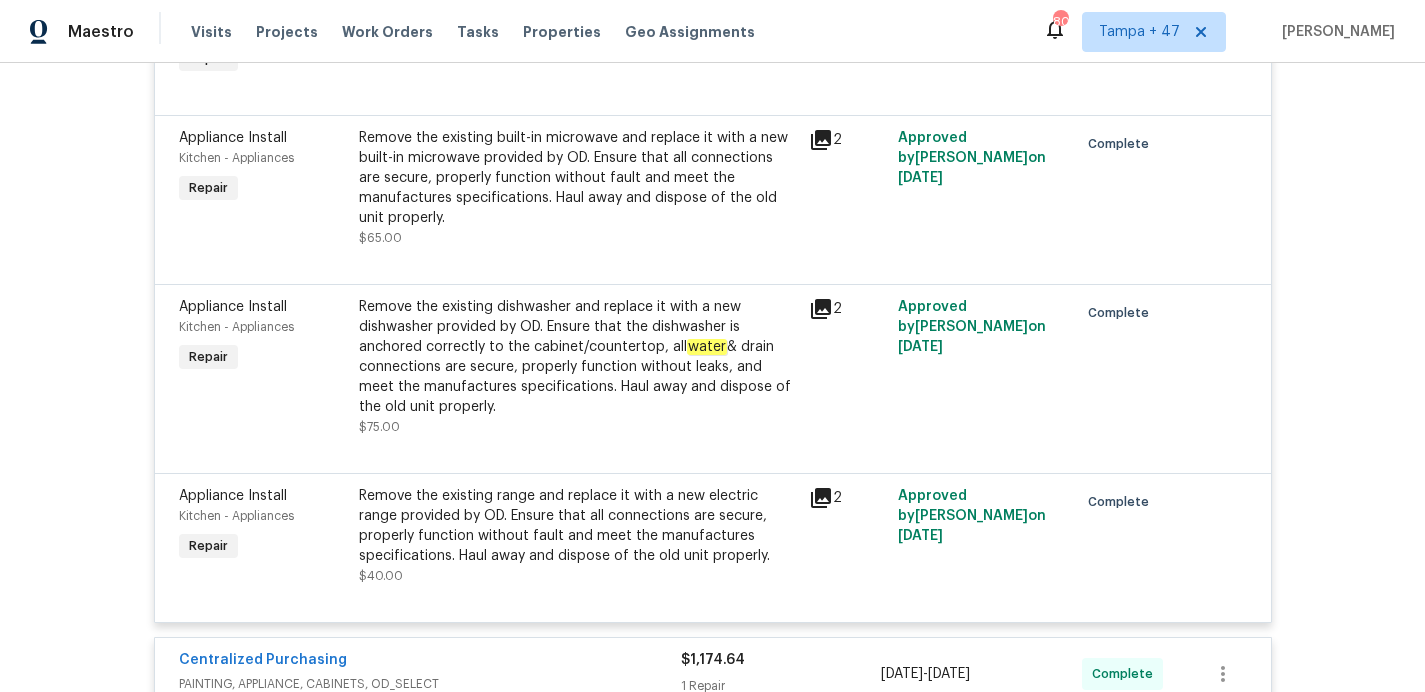 scroll, scrollTop: 1924, scrollLeft: 0, axis: vertical 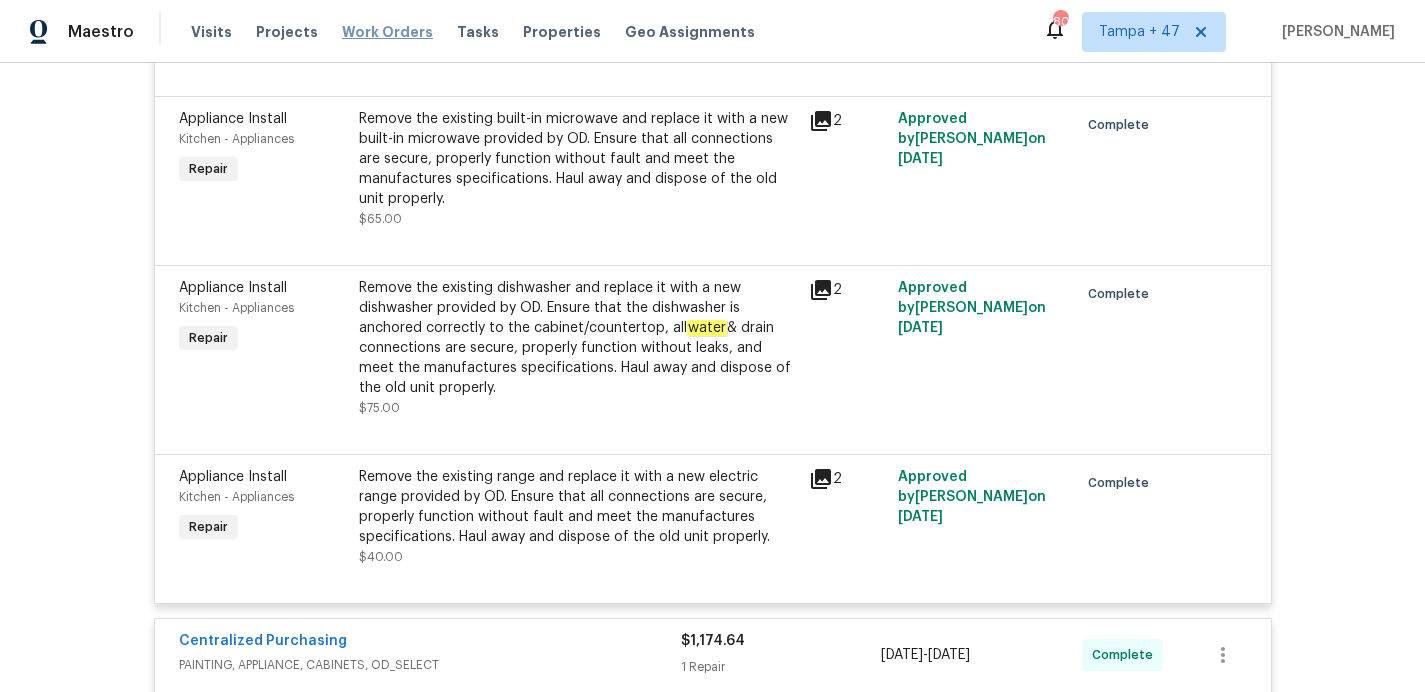 click on "Work Orders" at bounding box center [387, 32] 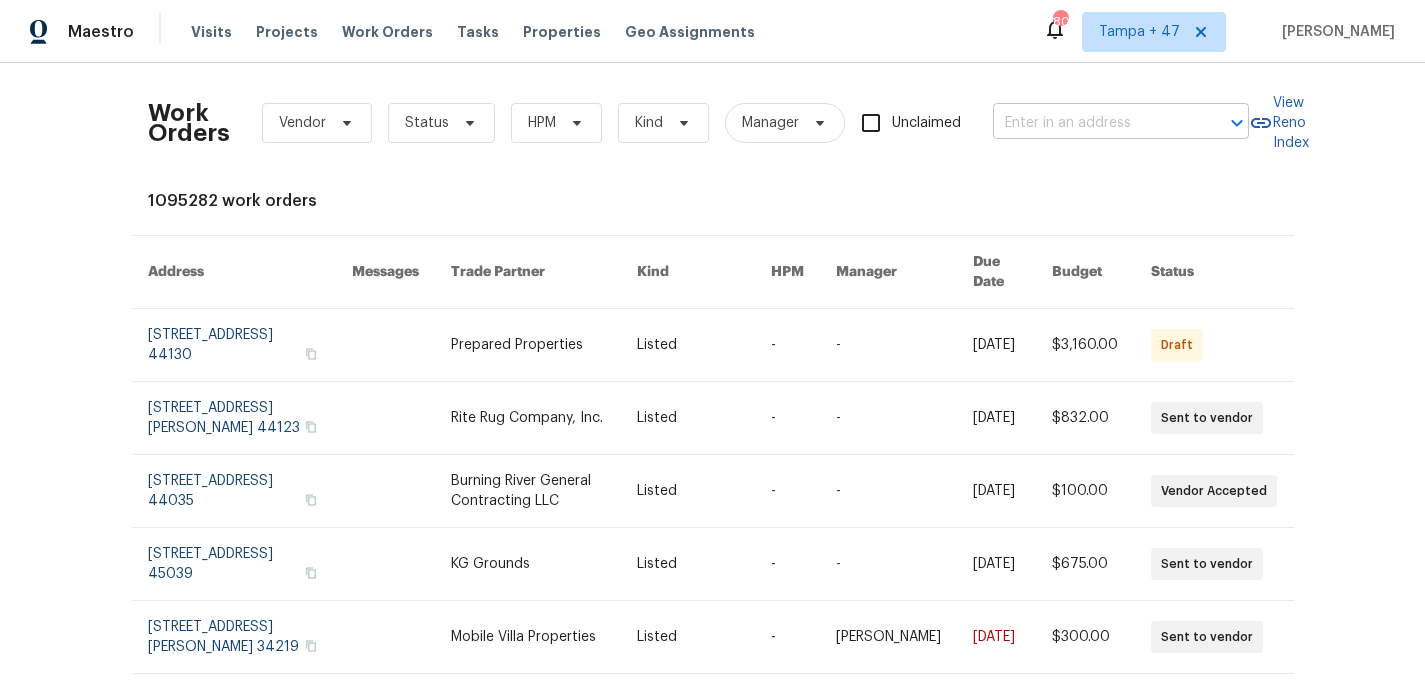 click at bounding box center [1093, 123] 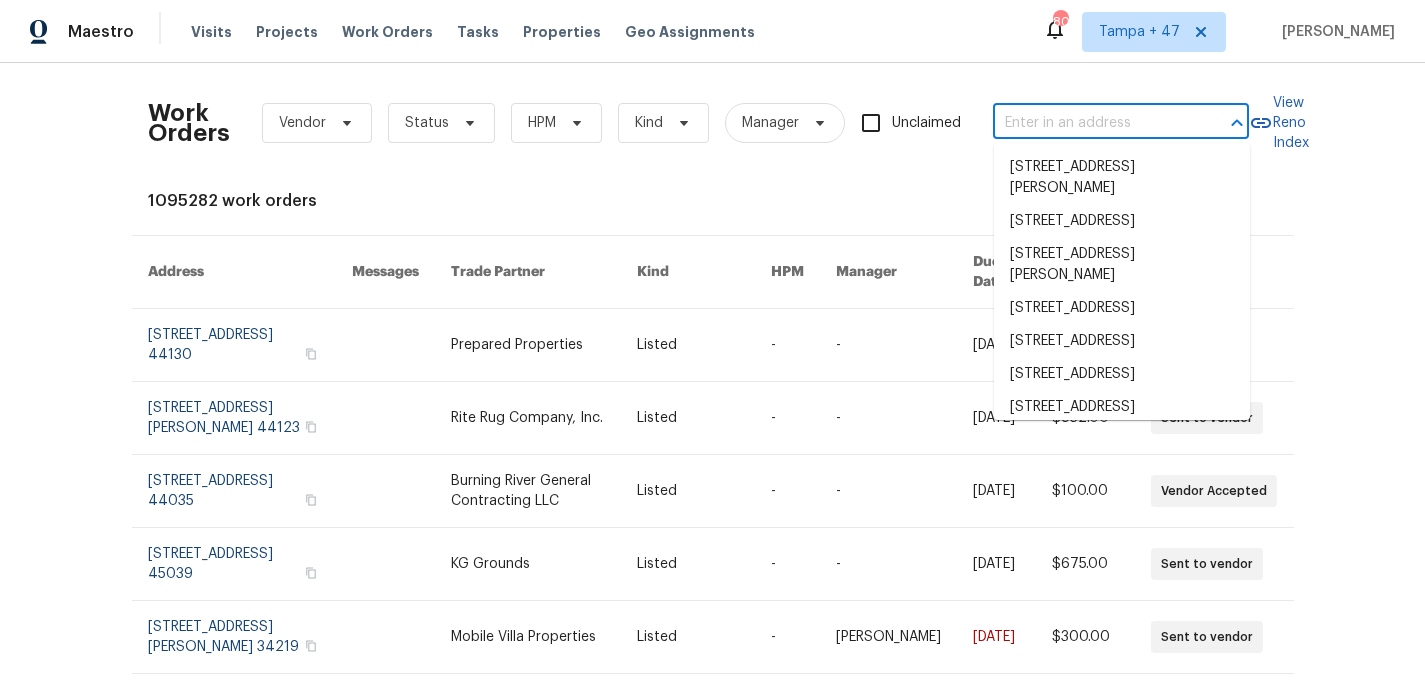 paste on "[STREET_ADDRESS][PERSON_NAME]" 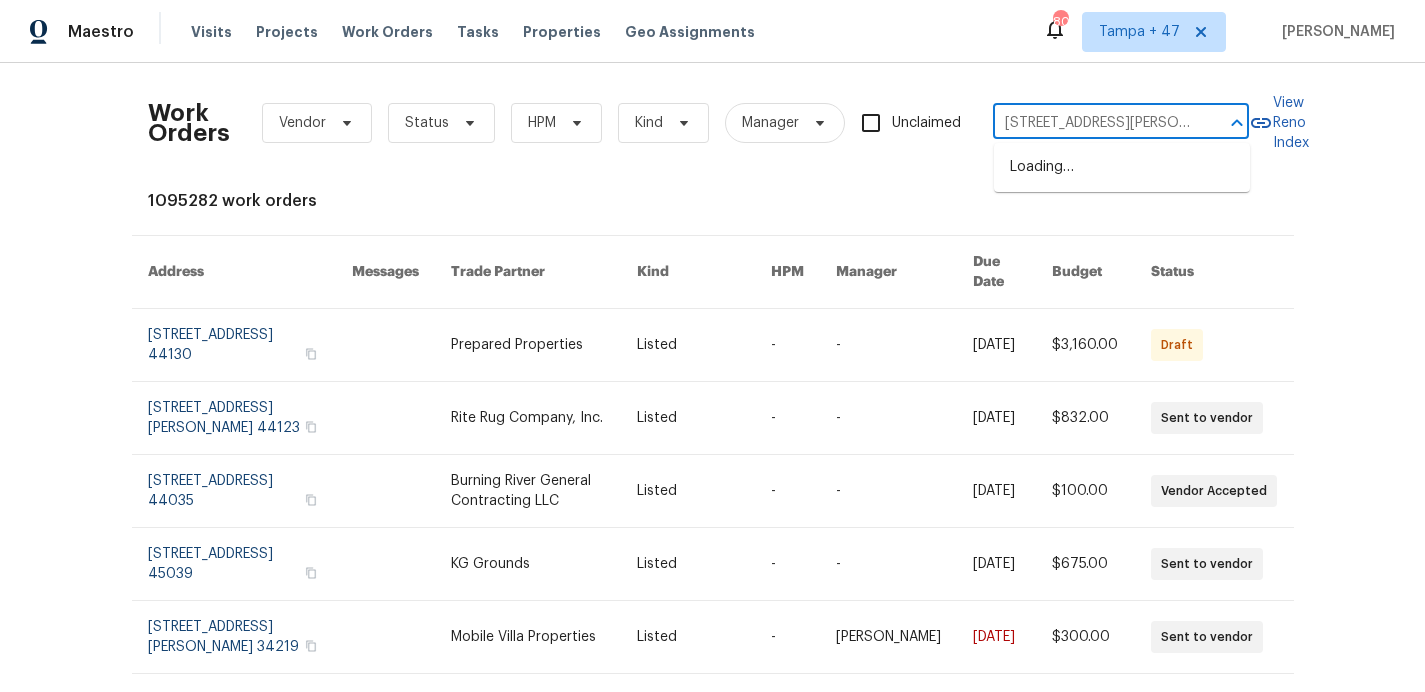 scroll, scrollTop: 0, scrollLeft: 82, axis: horizontal 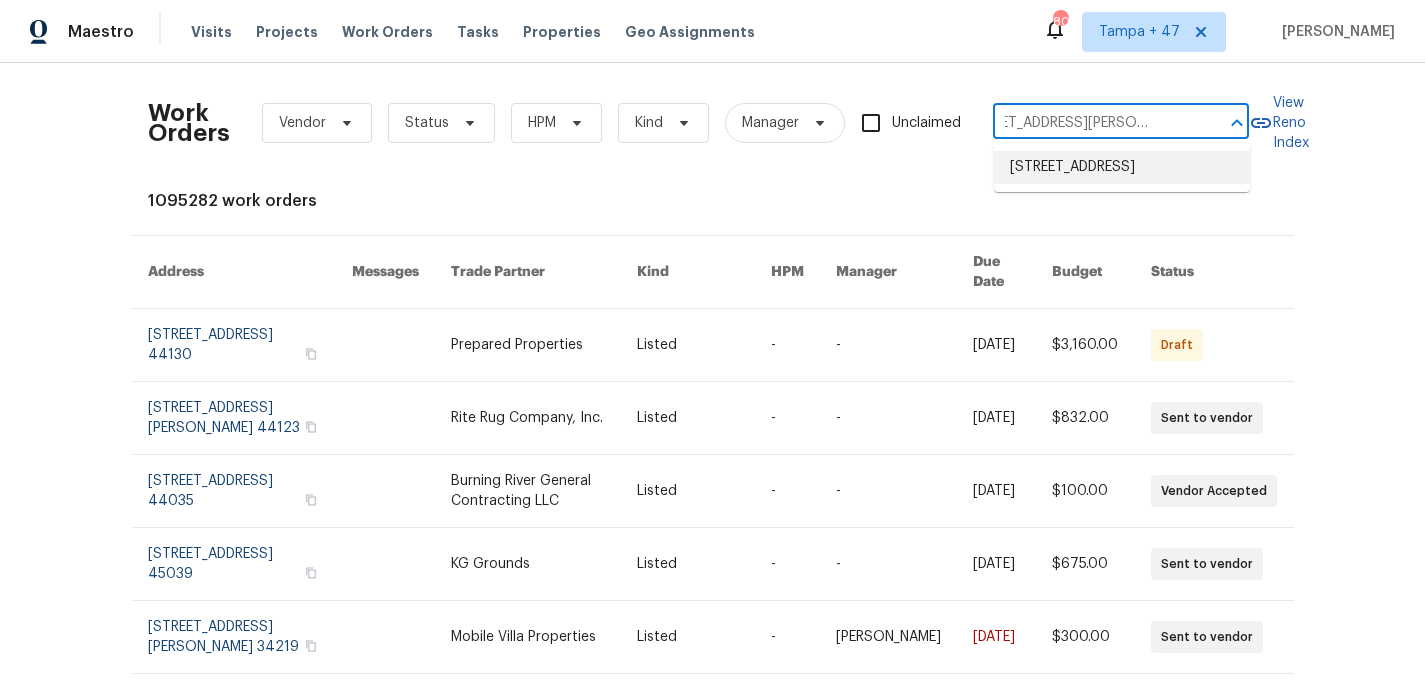 click on "[STREET_ADDRESS]" at bounding box center (1122, 167) 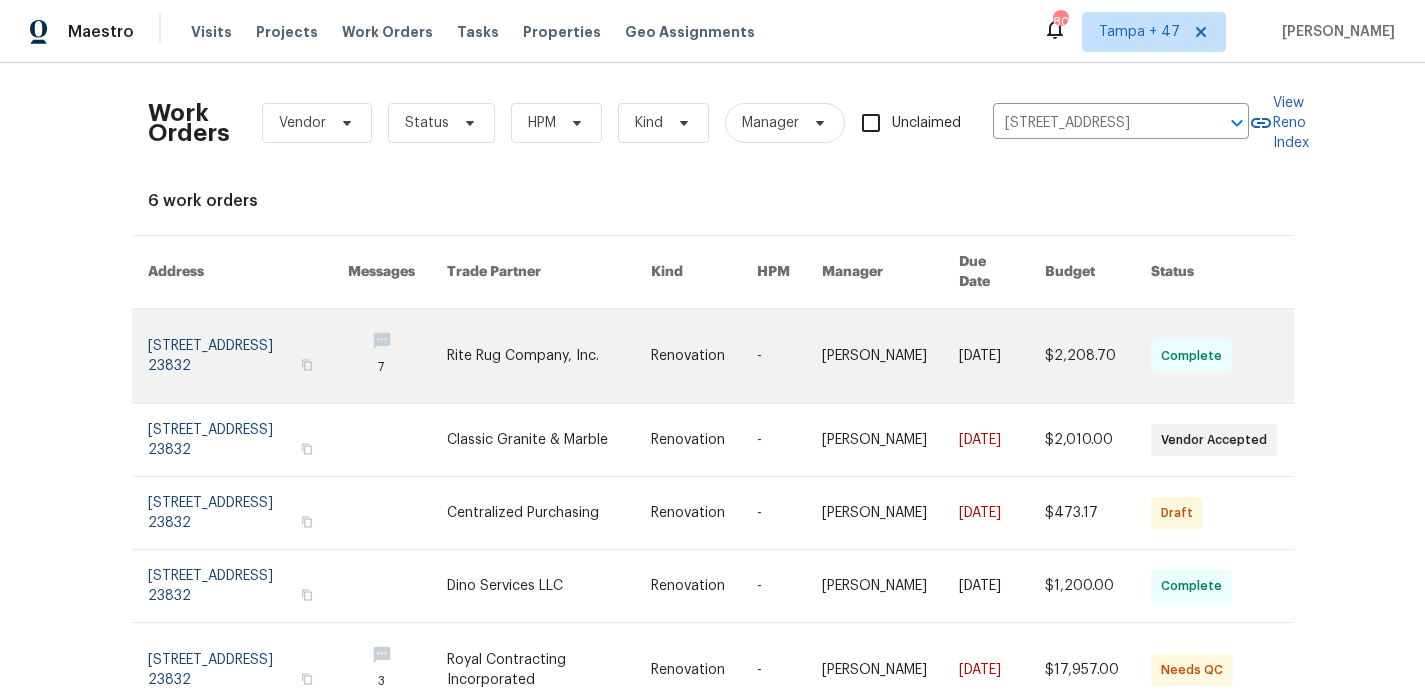 click at bounding box center [248, 356] 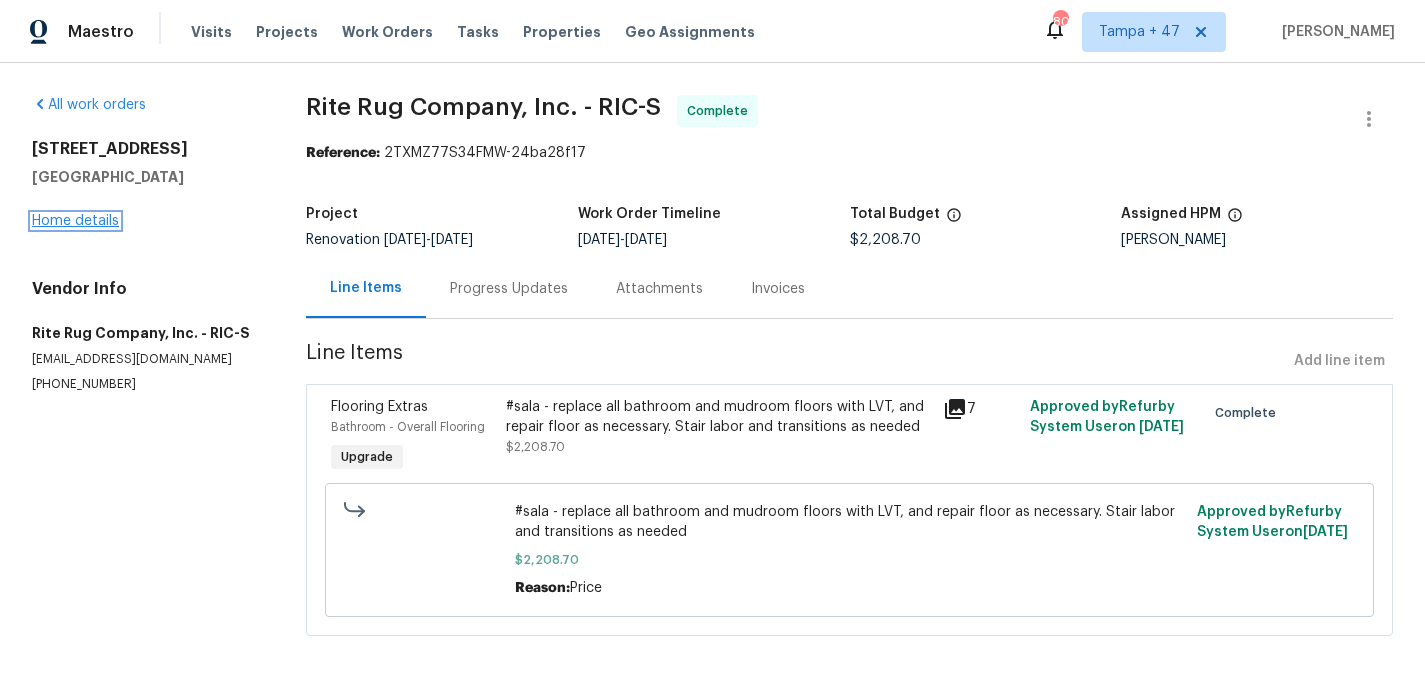 click on "Home details" at bounding box center [75, 221] 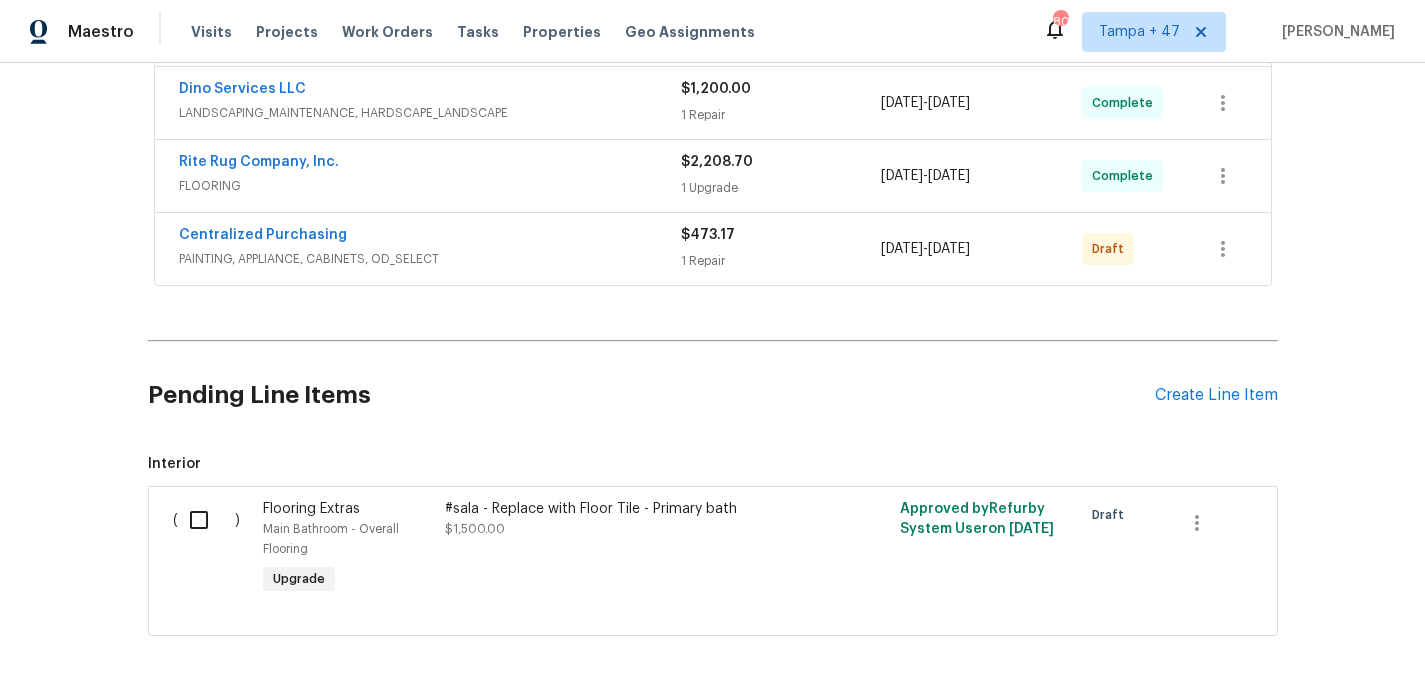scroll, scrollTop: 590, scrollLeft: 0, axis: vertical 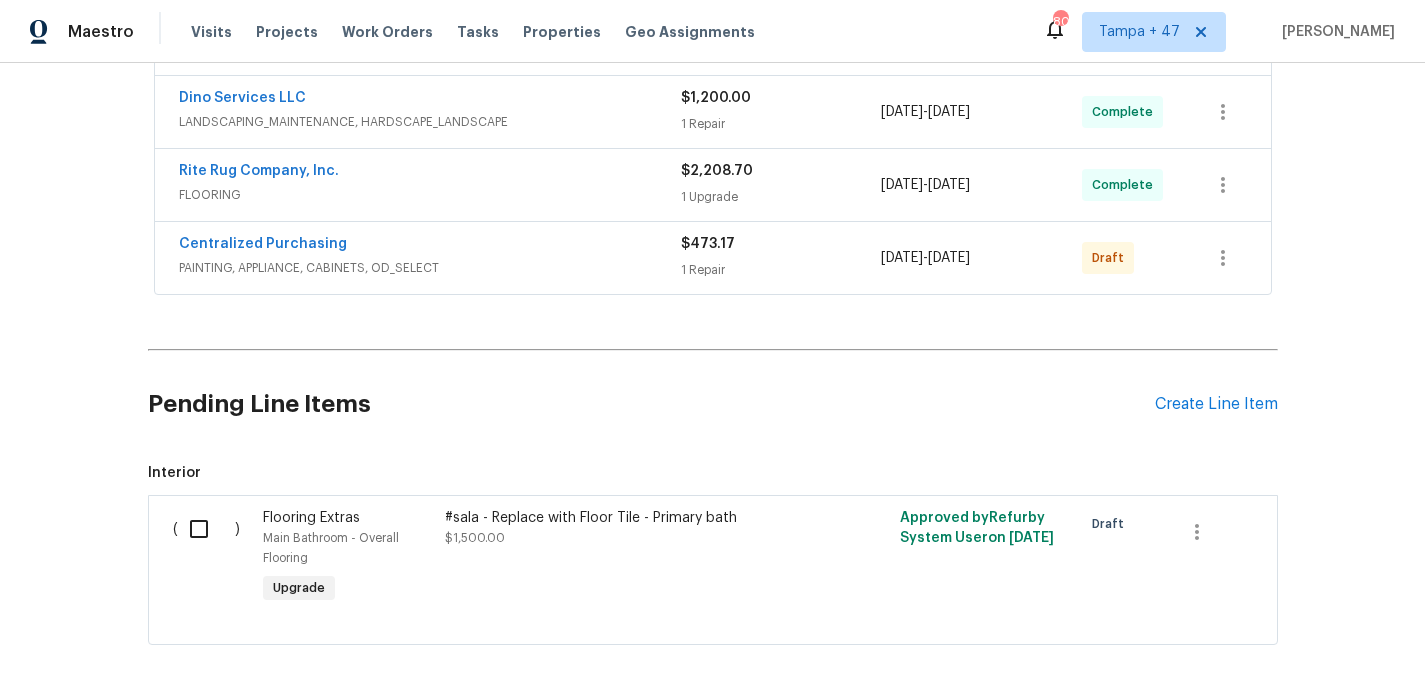 click on "PAINTING, APPLIANCE, CABINETS, OD_SELECT" at bounding box center (430, 268) 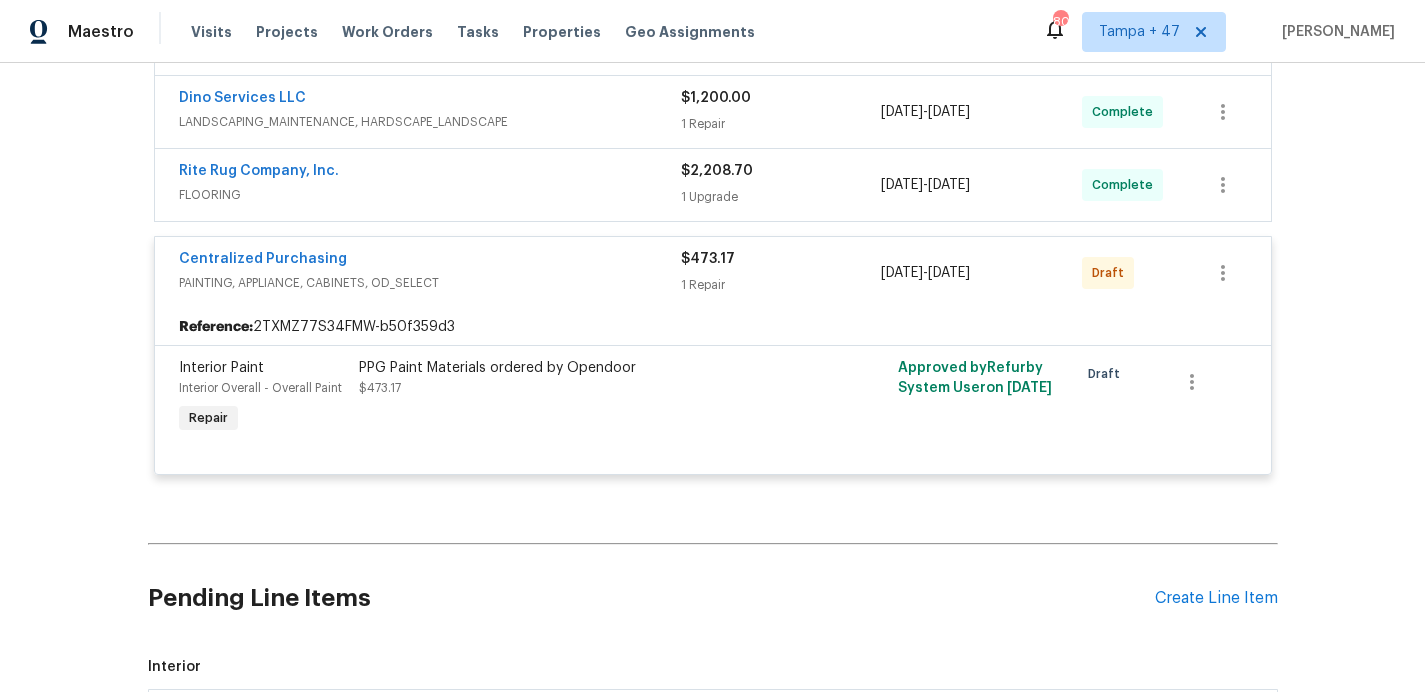 click on "FLOORING" at bounding box center [430, 195] 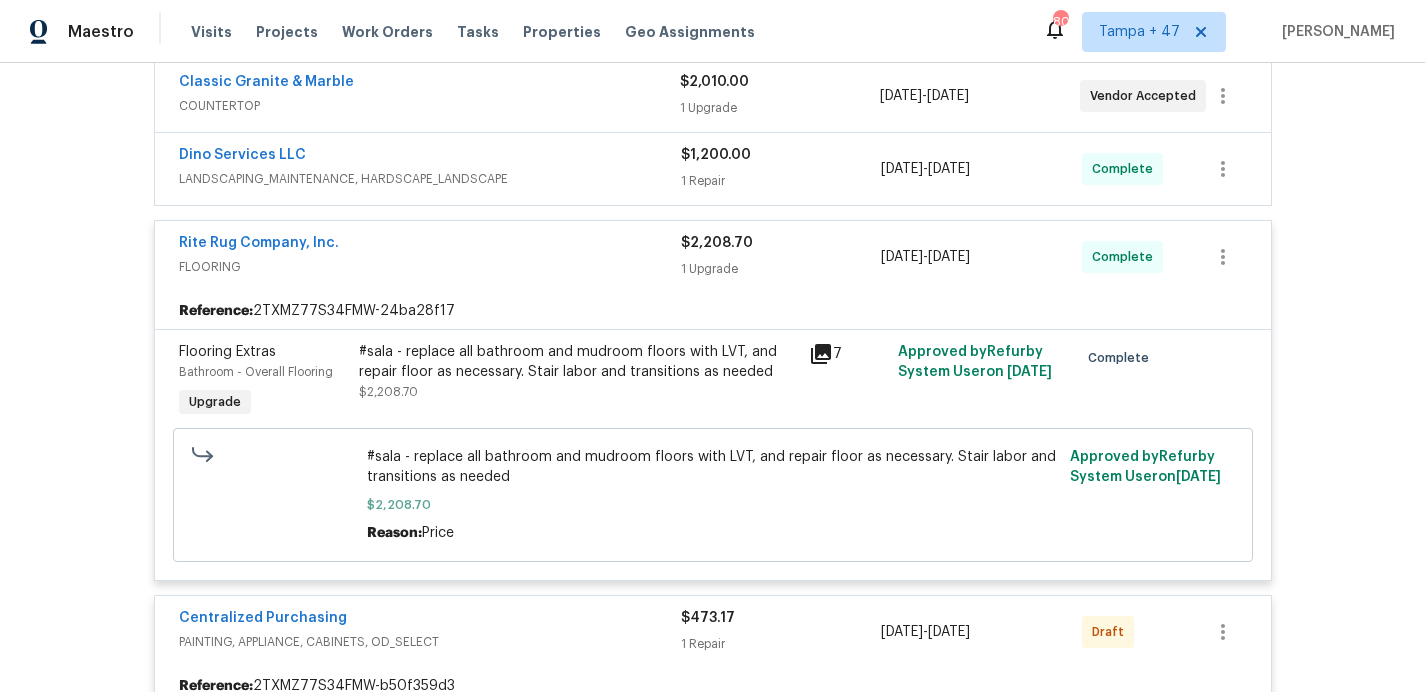 scroll, scrollTop: 482, scrollLeft: 0, axis: vertical 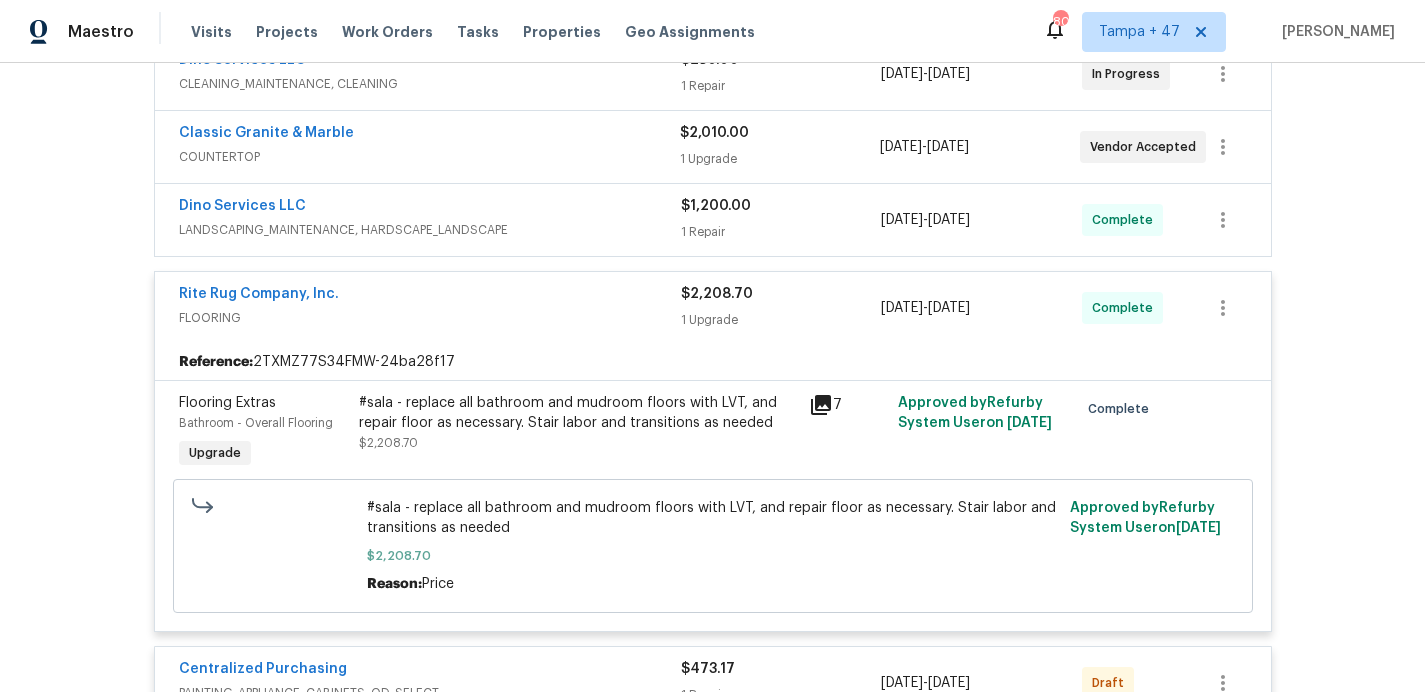 click on "Dino Services LLC" at bounding box center (430, 208) 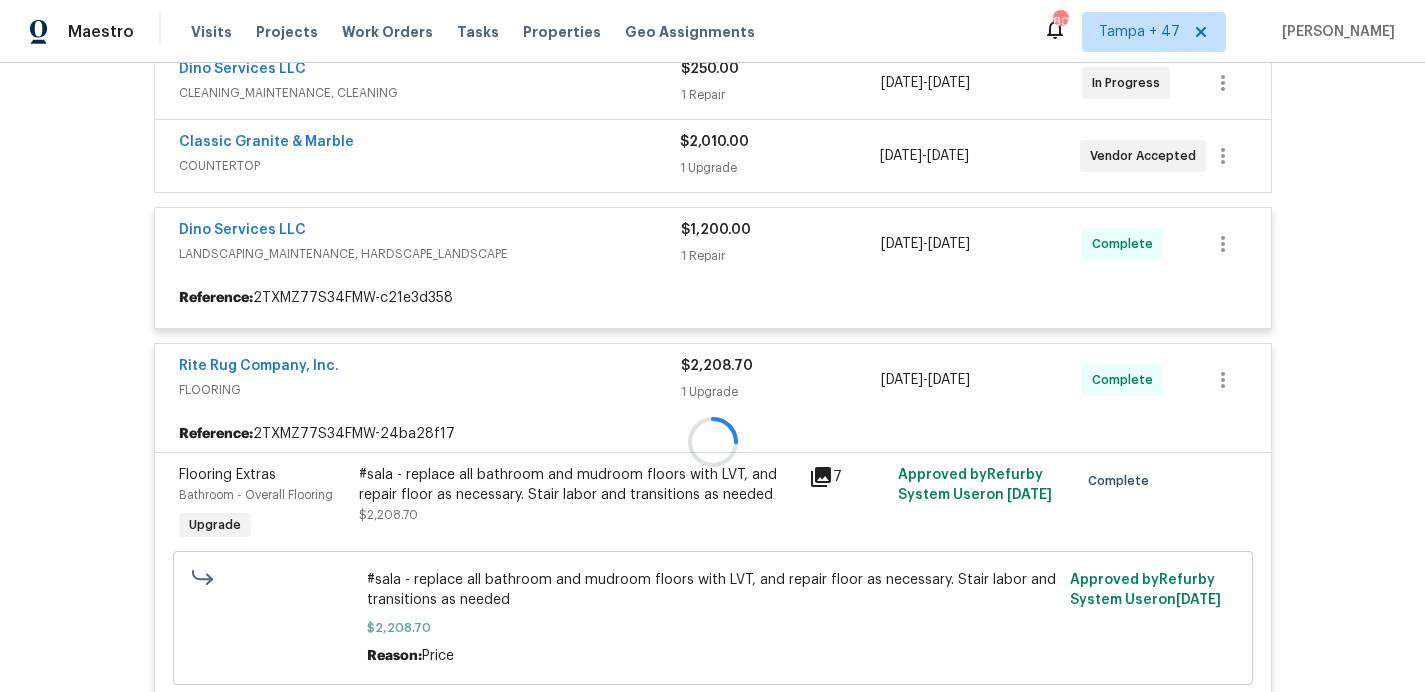 scroll, scrollTop: 471, scrollLeft: 0, axis: vertical 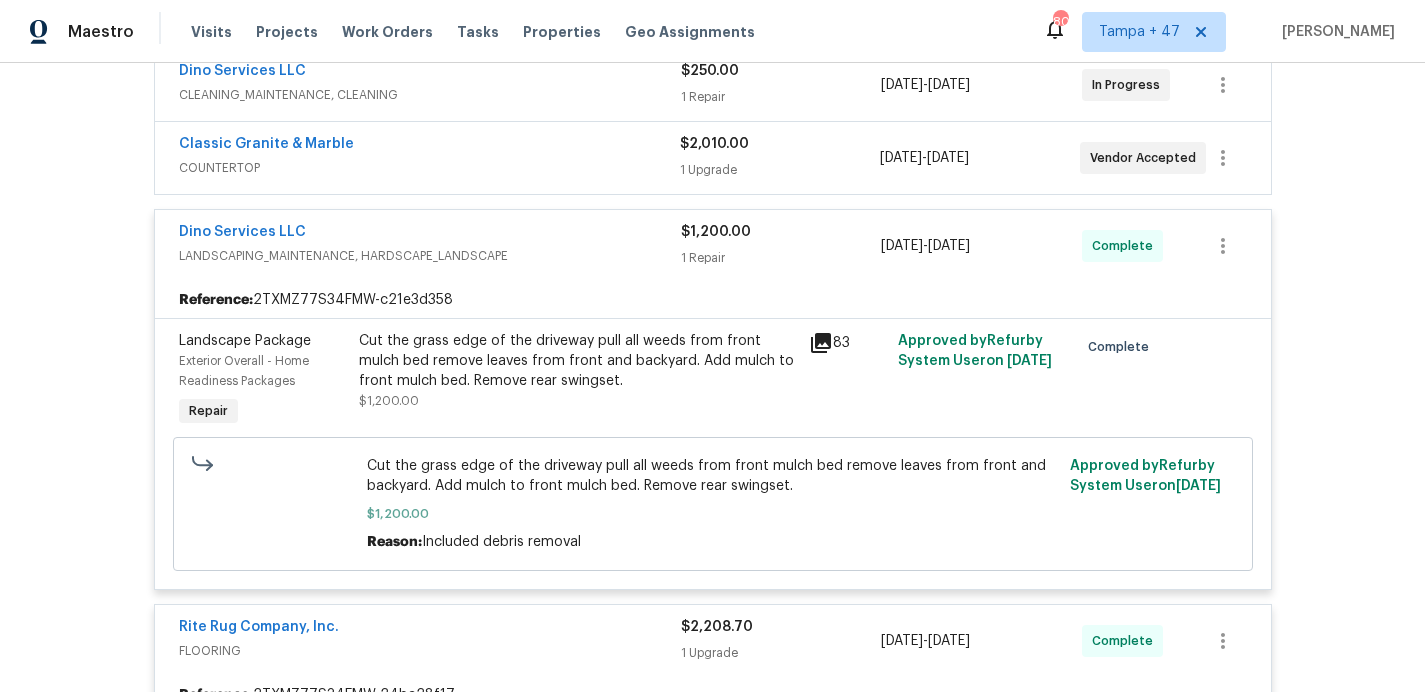 click on "COUNTERTOP" at bounding box center [429, 168] 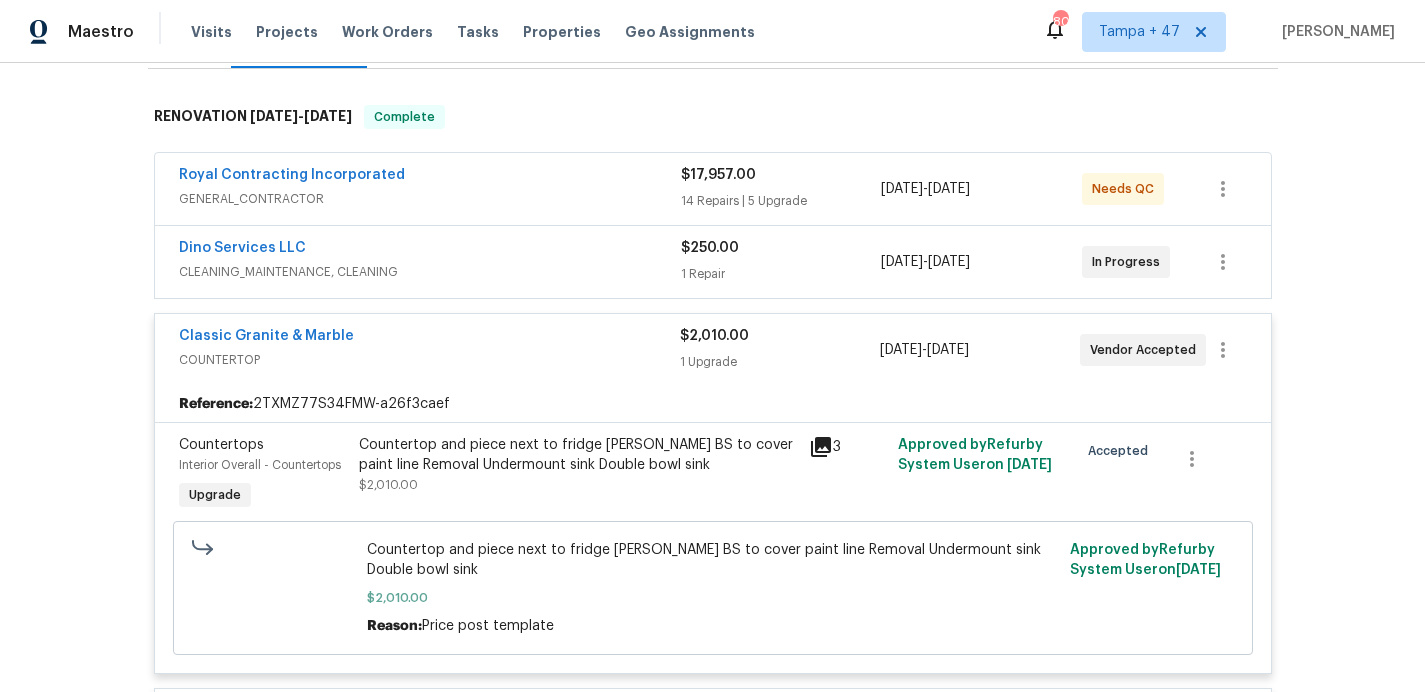 scroll, scrollTop: 248, scrollLeft: 0, axis: vertical 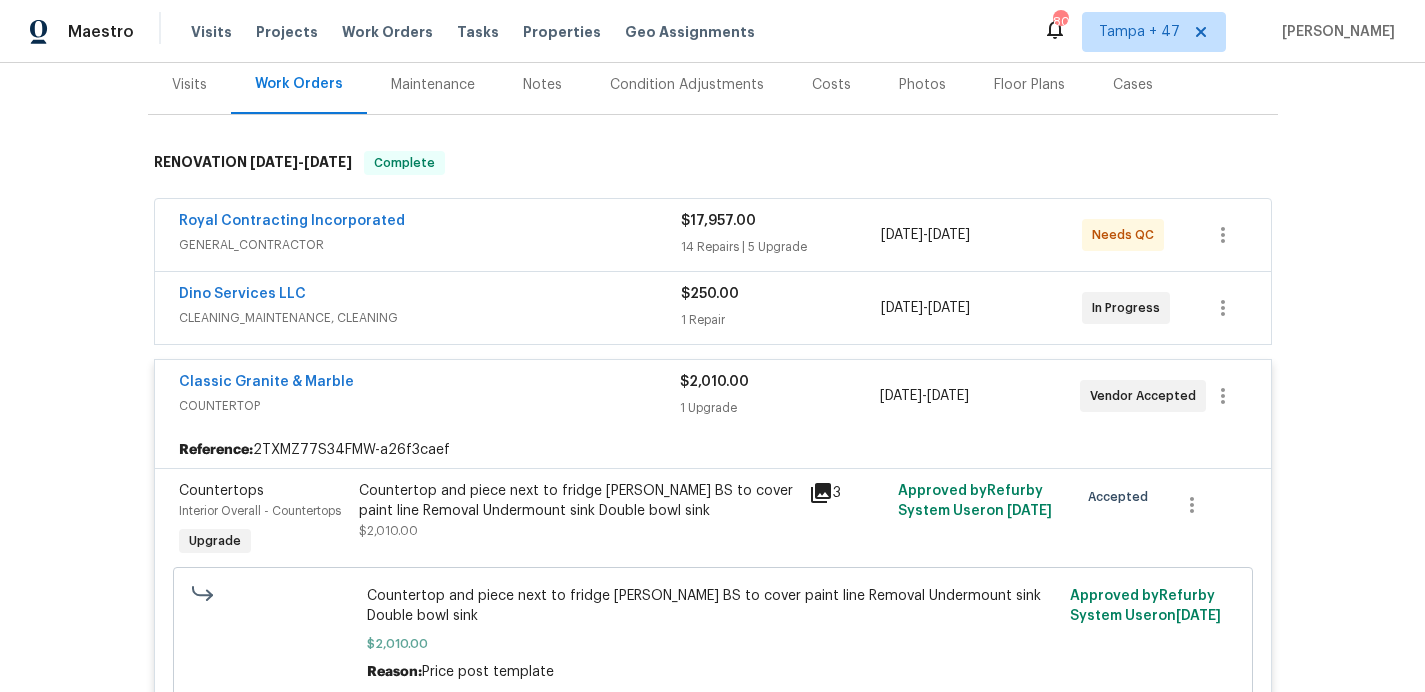 click on "CLEANING_MAINTENANCE, CLEANING" at bounding box center [430, 318] 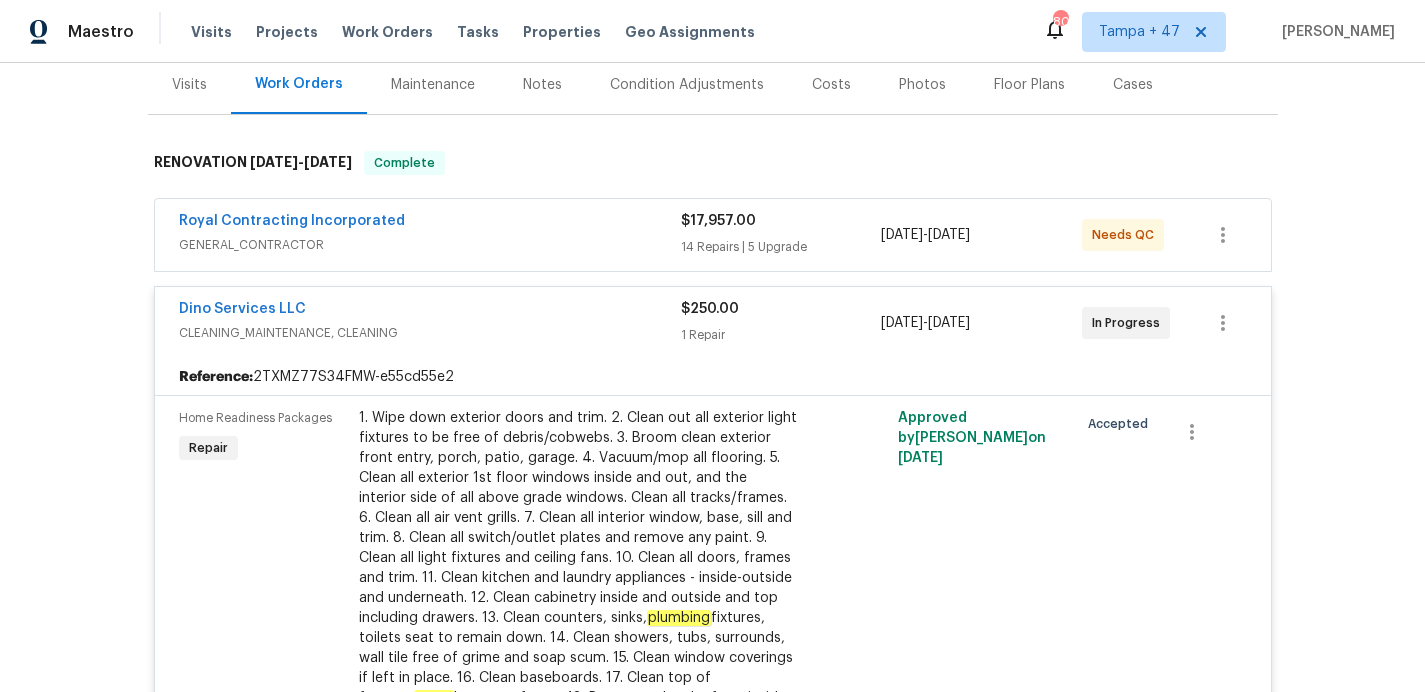 click on "Royal Contracting Incorporated" at bounding box center (430, 223) 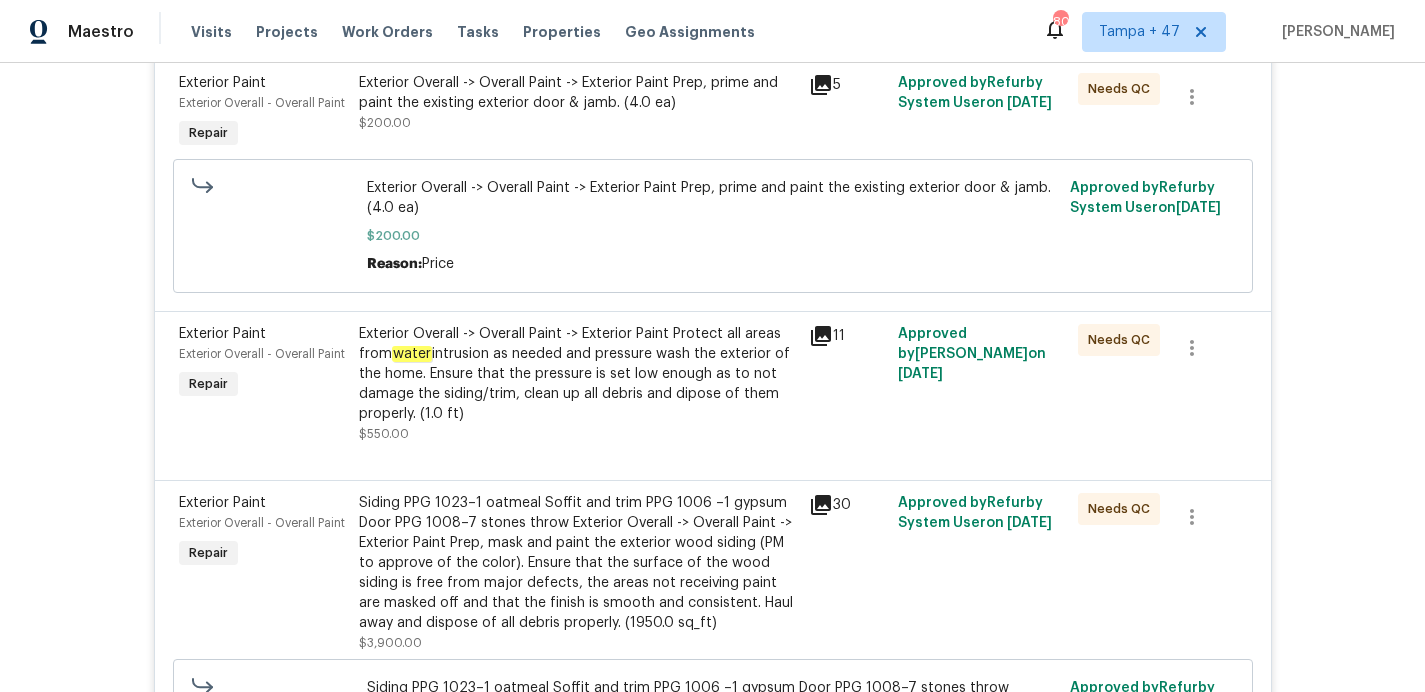 scroll, scrollTop: 1758, scrollLeft: 0, axis: vertical 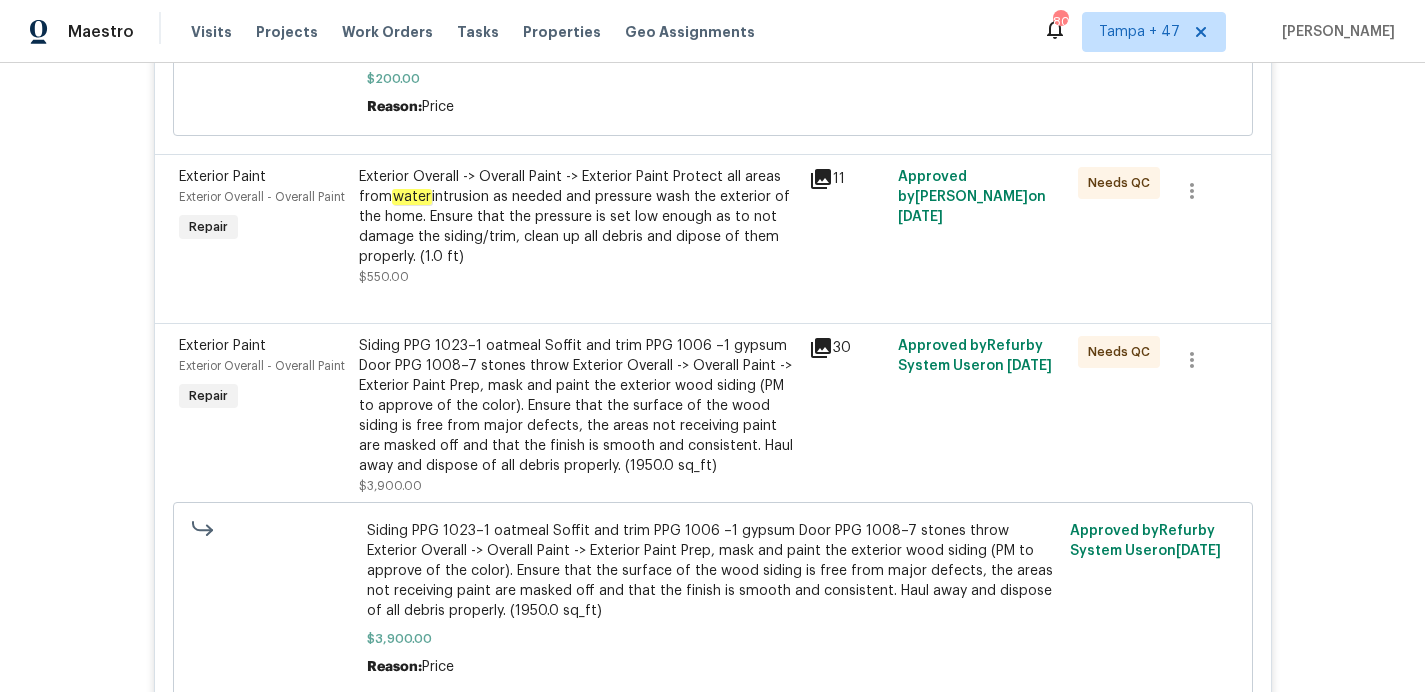 click on "Exterior Overall -> Overall Paint -> Exterior Paint
Protect all areas from  water  intrusion as needed and pressure wash the exterior of the home. Ensure that the pressure is set low enough as to not damage the siding/trim, clean up all debris and dipose of them properly.
(1.0 ft)" at bounding box center [578, 217] 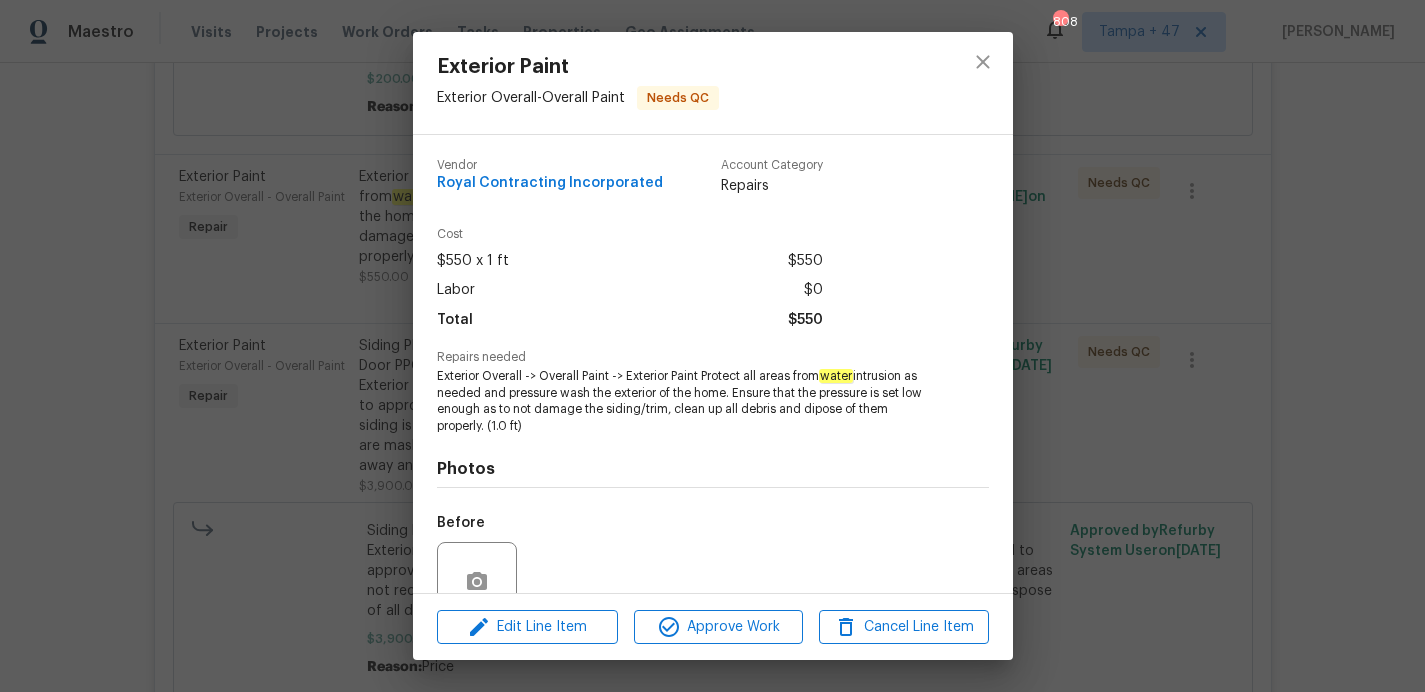 scroll, scrollTop: 179, scrollLeft: 0, axis: vertical 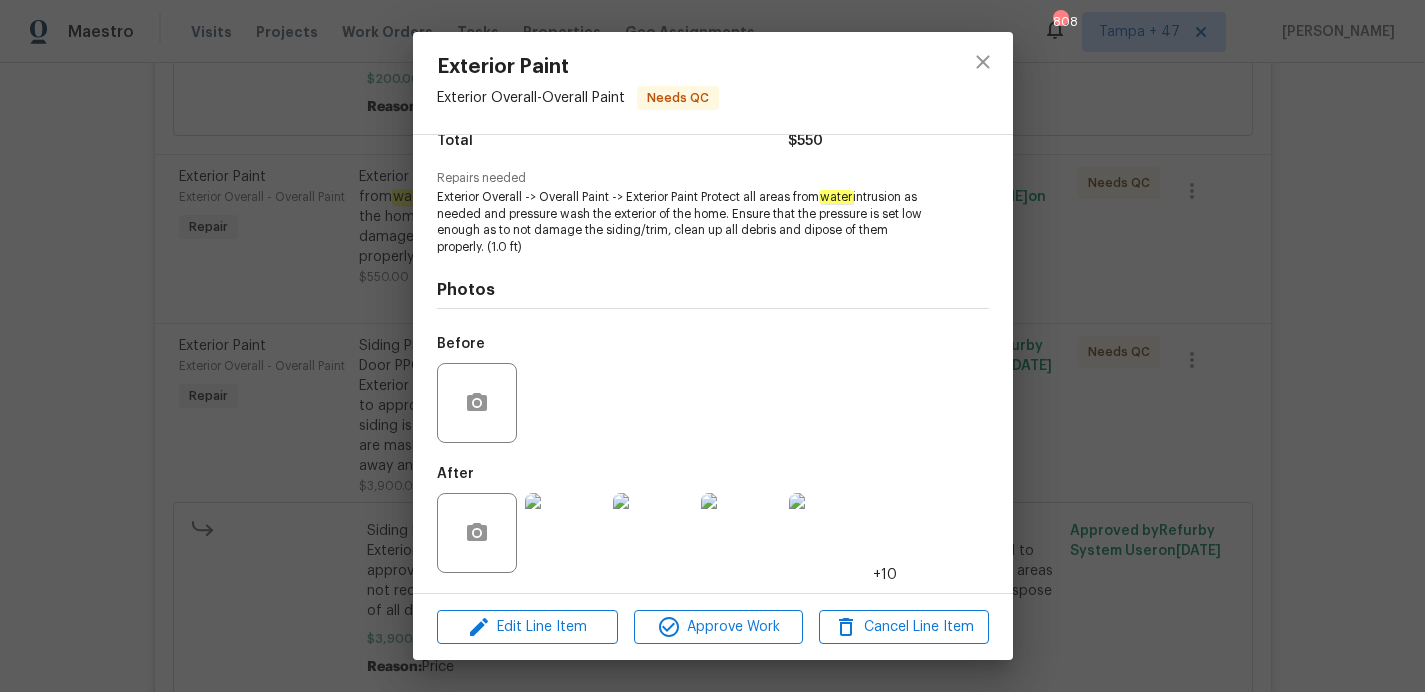 click on "Exterior Paint Exterior Overall  -  Overall Paint Needs QC Vendor Royal Contracting Incorporated Account Category Repairs Cost $550 x 1 ft $550 Labor $0 Total $550 Repairs needed Exterior Overall -> Overall Paint -> Exterior Paint
Protect all areas from  water  intrusion as needed and pressure wash the exterior of the home. Ensure that the pressure is set low enough as to not damage the siding/trim, clean up all debris and dipose of them properly.
(1.0 ft) Photos Before After  +10  Edit Line Item  Approve Work  Cancel Line Item" at bounding box center [712, 346] 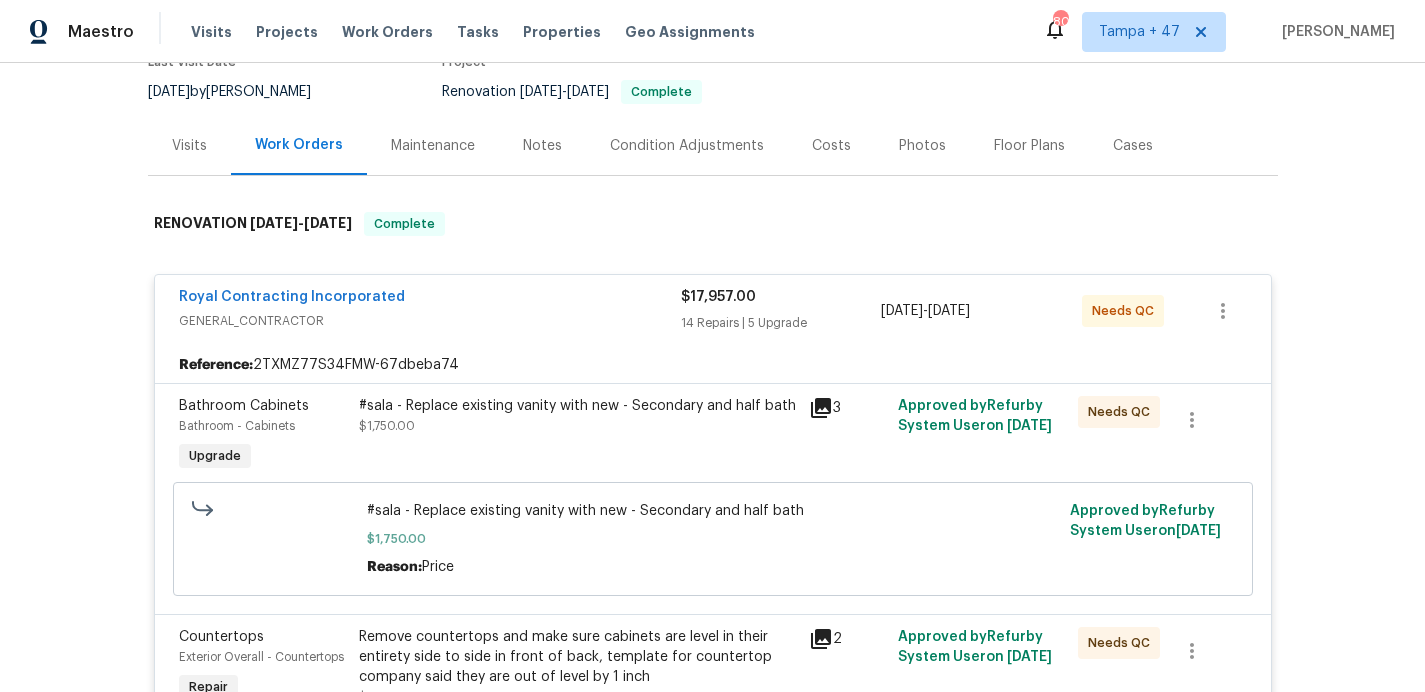 scroll, scrollTop: 34, scrollLeft: 0, axis: vertical 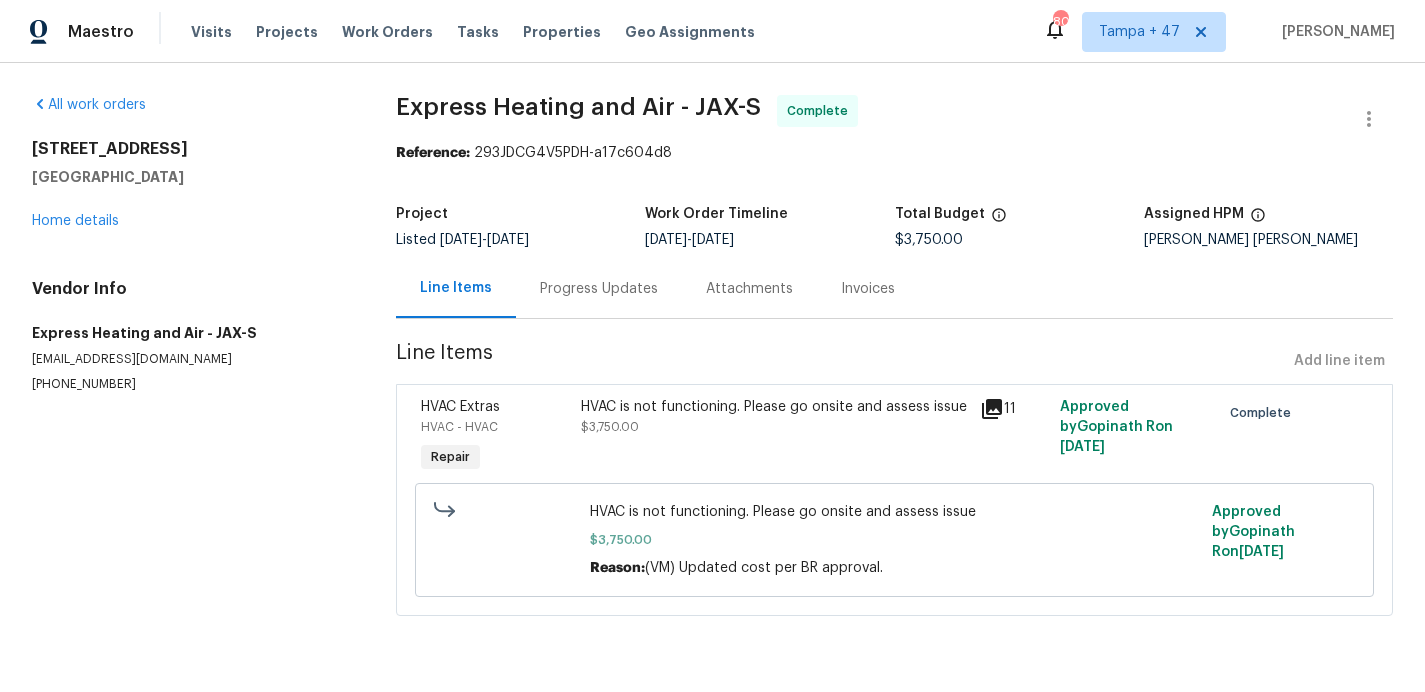 click on "Progress Updates" at bounding box center [599, 289] 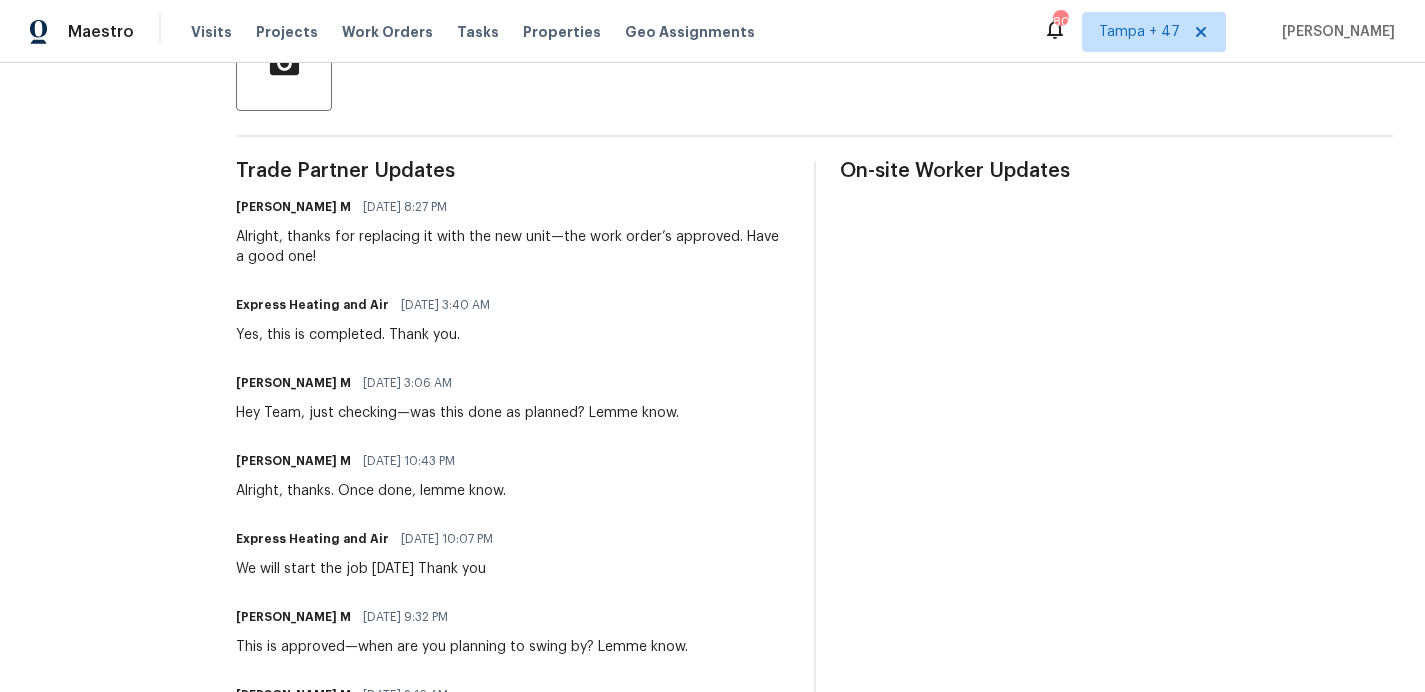 scroll, scrollTop: 475, scrollLeft: 0, axis: vertical 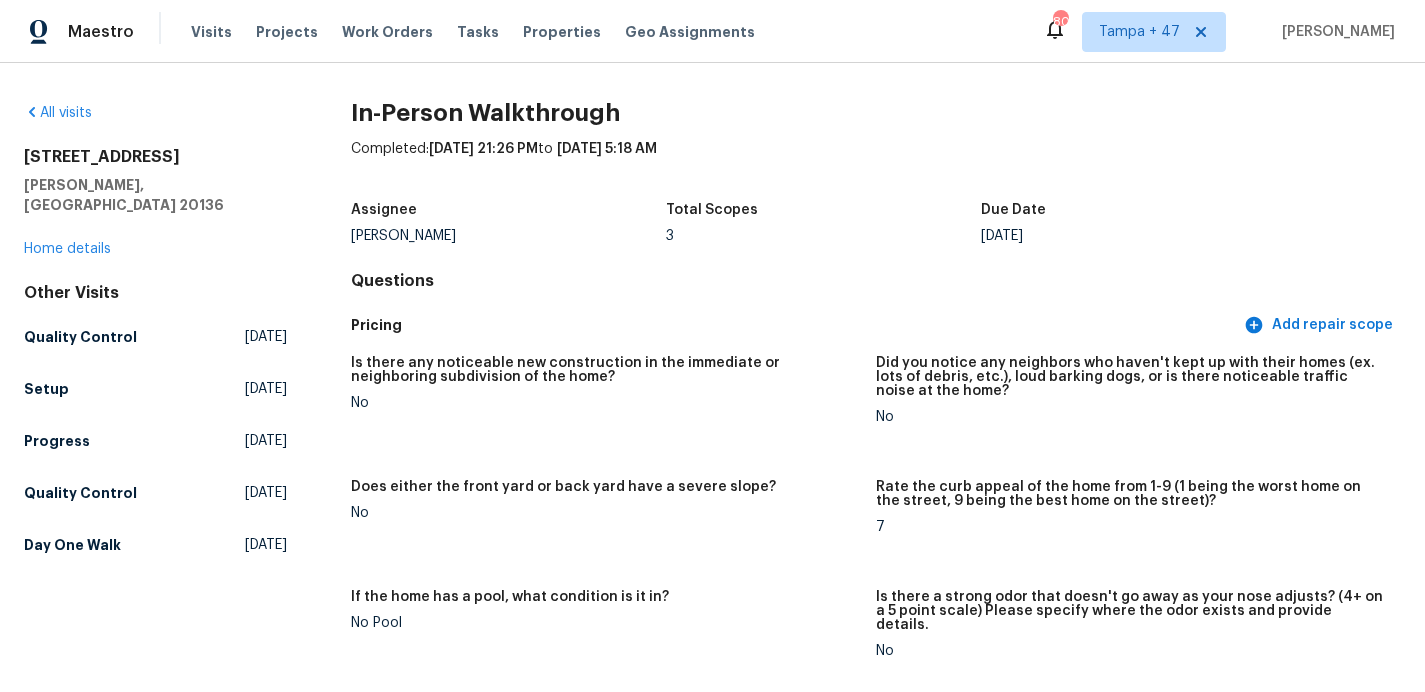 click on "All visits 8637 Huddersfield Way Bristow, VA 20136 Home details Other Visits Quality Control Wed, Jul 16 2025 Setup Wed, Jul 16 2025 Progress Wed, Jul 16 2025 Quality Control Wed, Jul 02 2025 Day One Walk Wed, May 21 2025" at bounding box center (155, 333) 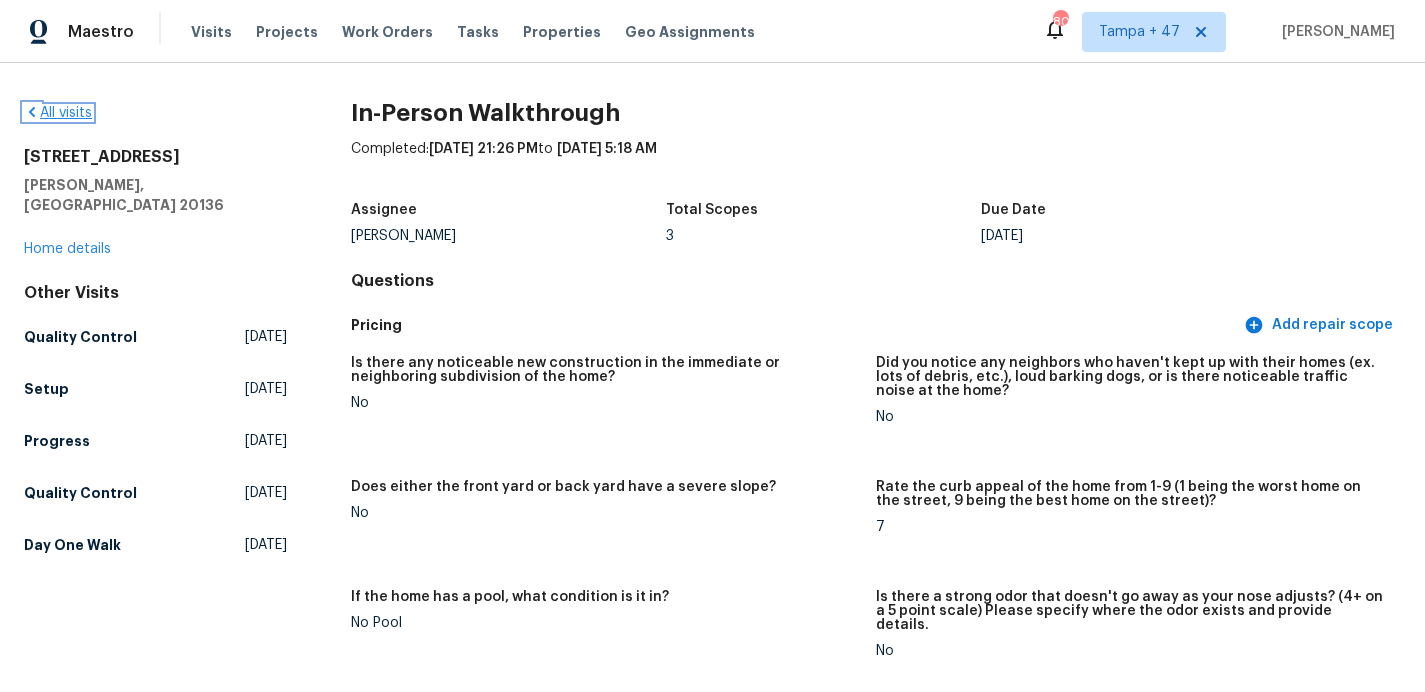 click on "All visits" at bounding box center [58, 113] 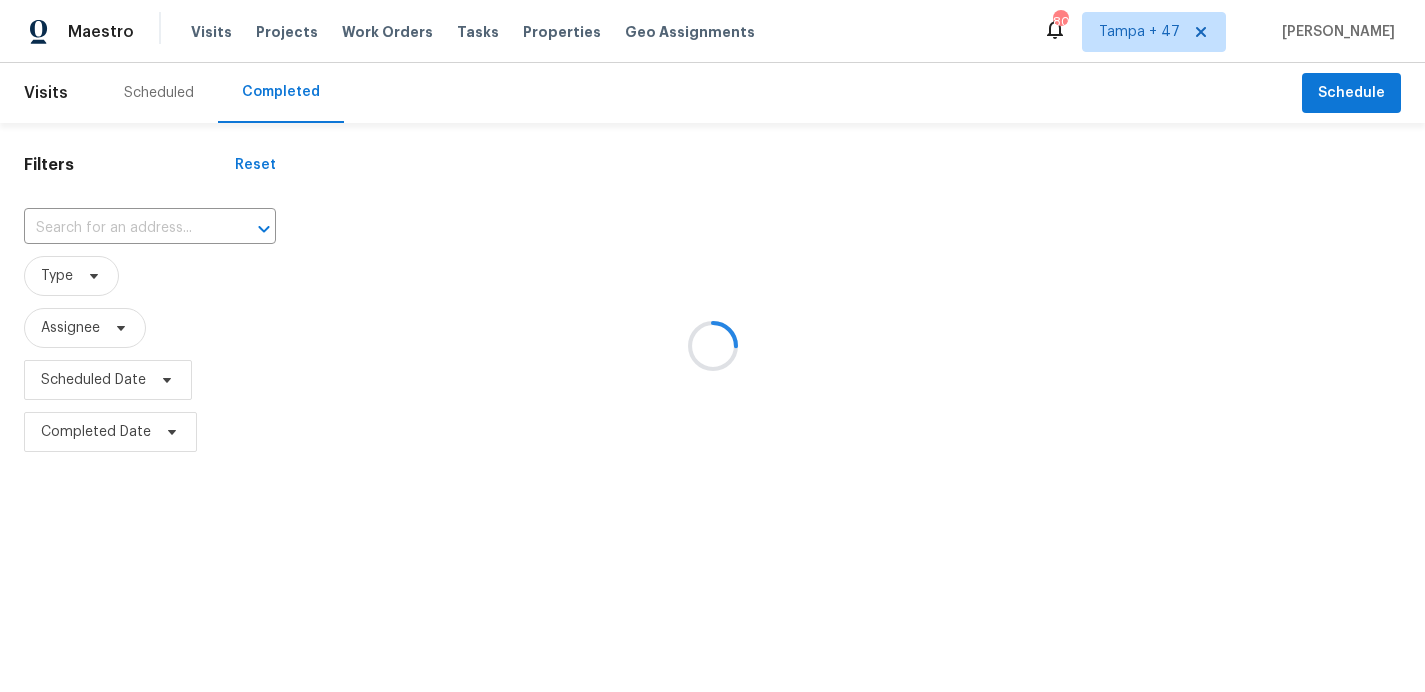 click at bounding box center (712, 346) 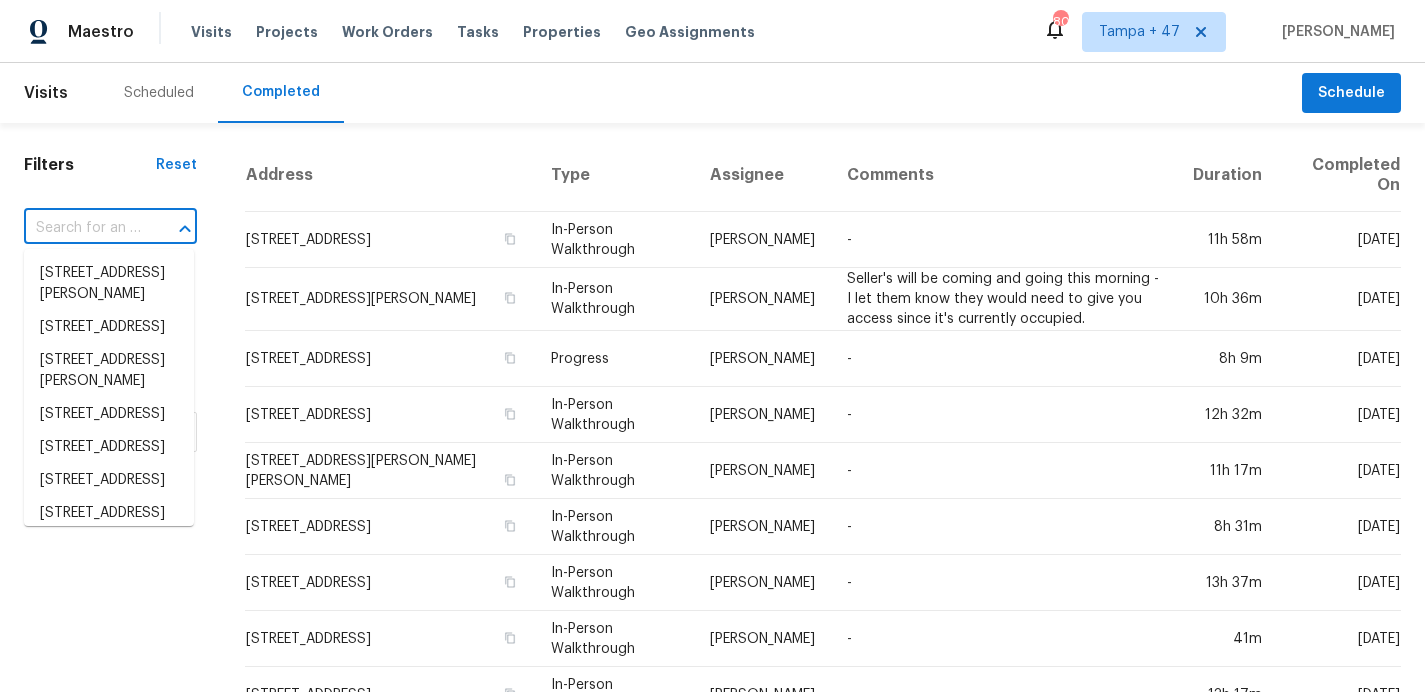click at bounding box center [82, 228] 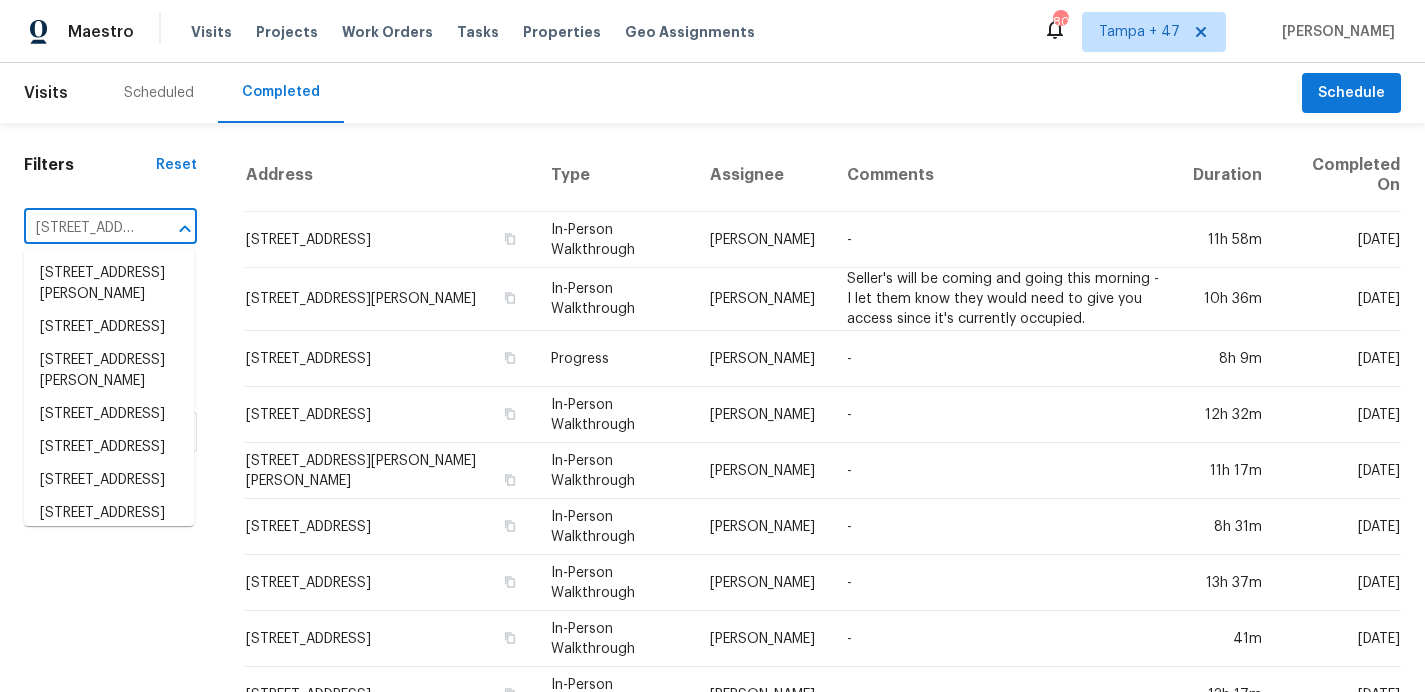 scroll, scrollTop: 0, scrollLeft: 168, axis: horizontal 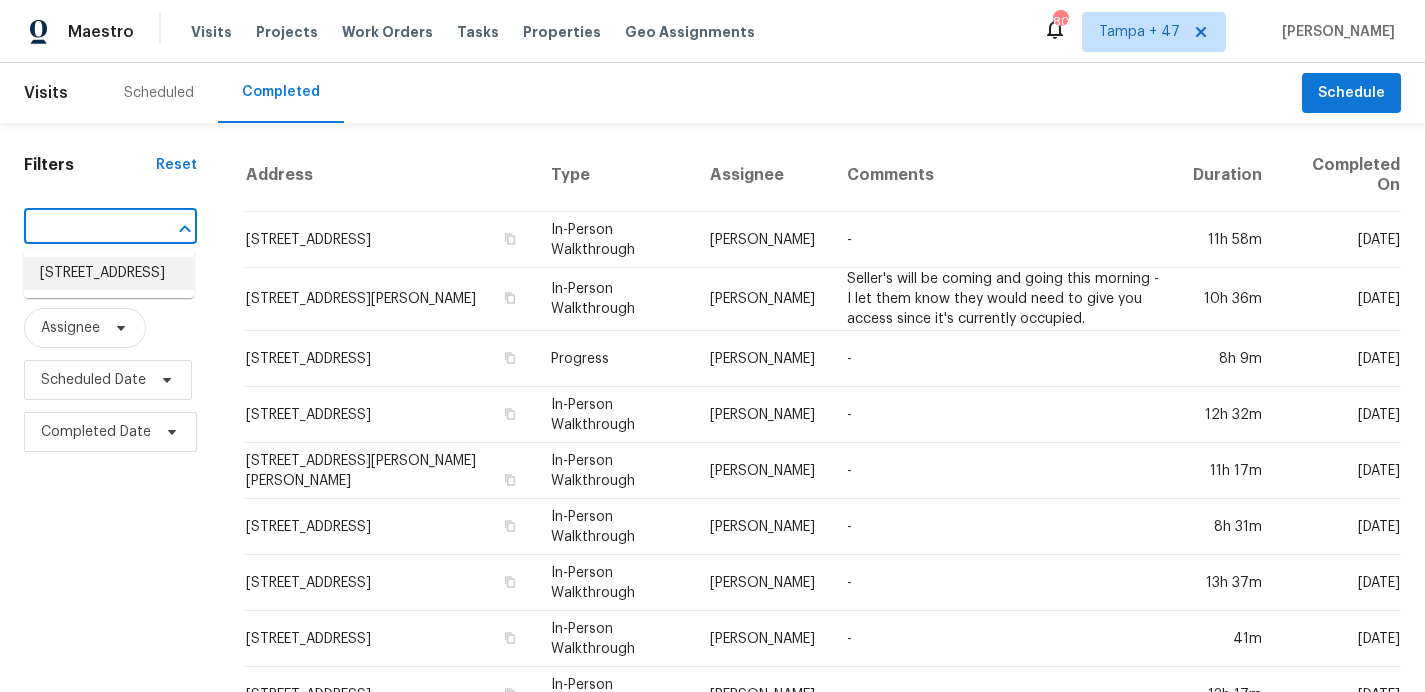 click on "[STREET_ADDRESS]" at bounding box center (109, 273) 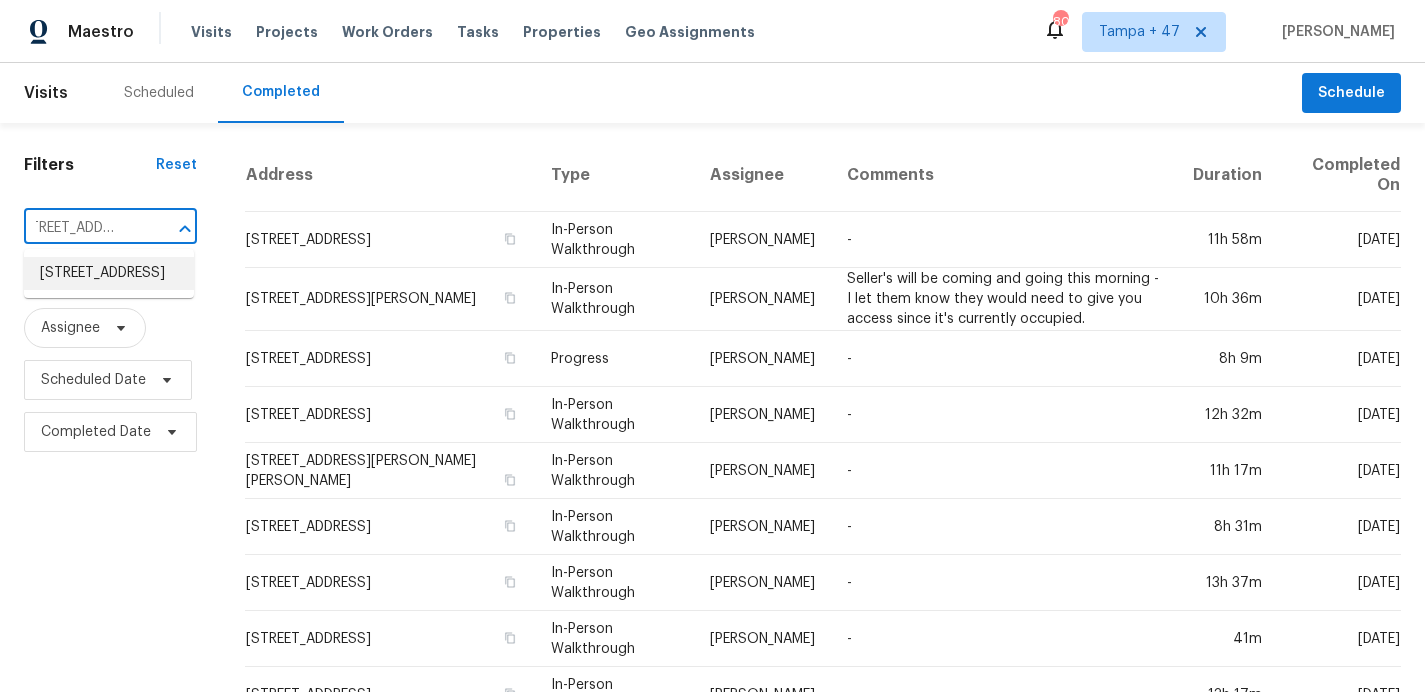 scroll, scrollTop: 0, scrollLeft: 0, axis: both 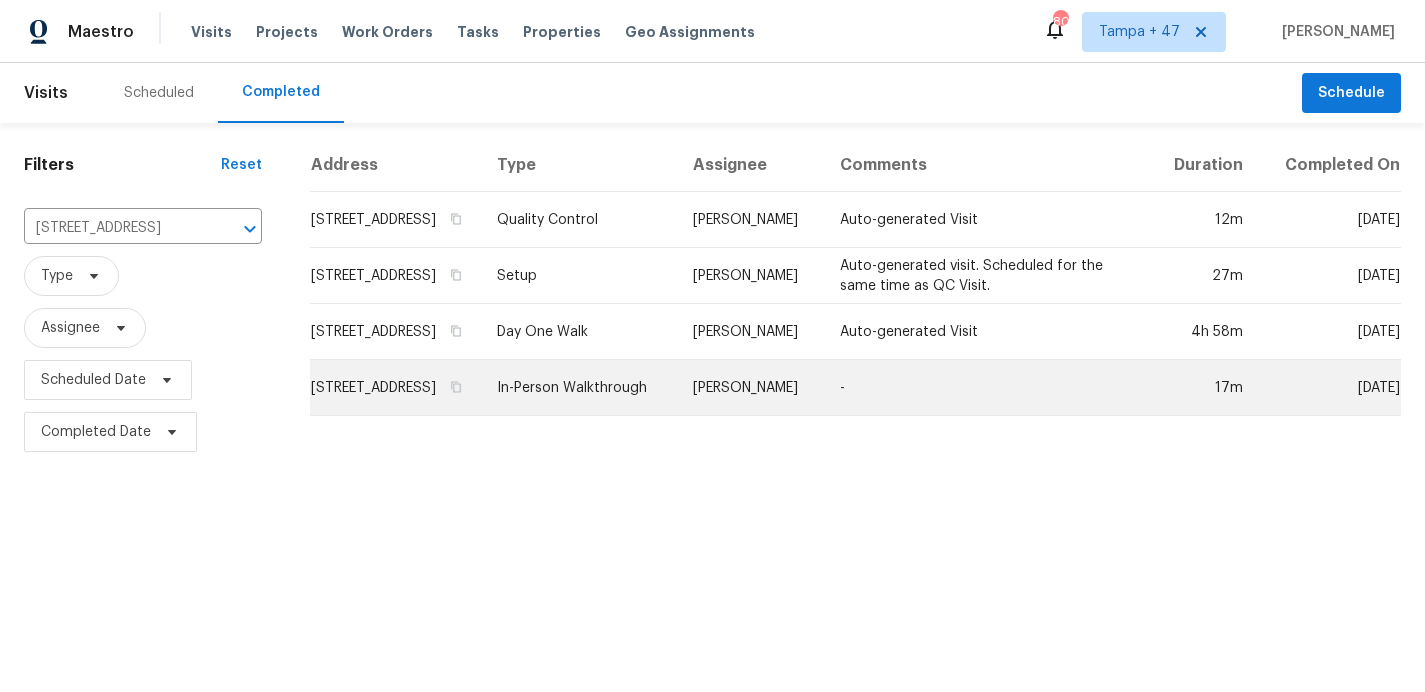 click on "In-Person Walkthrough" at bounding box center (578, 388) 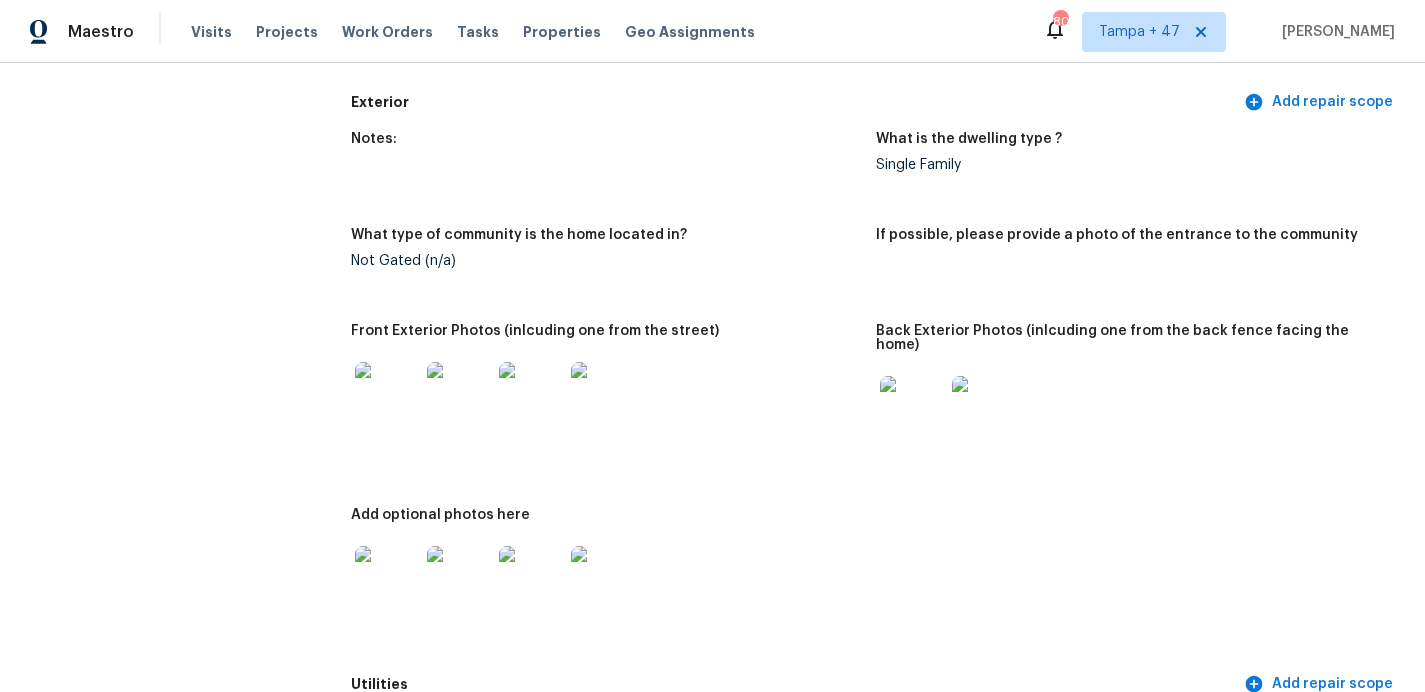 scroll, scrollTop: 3745, scrollLeft: 0, axis: vertical 